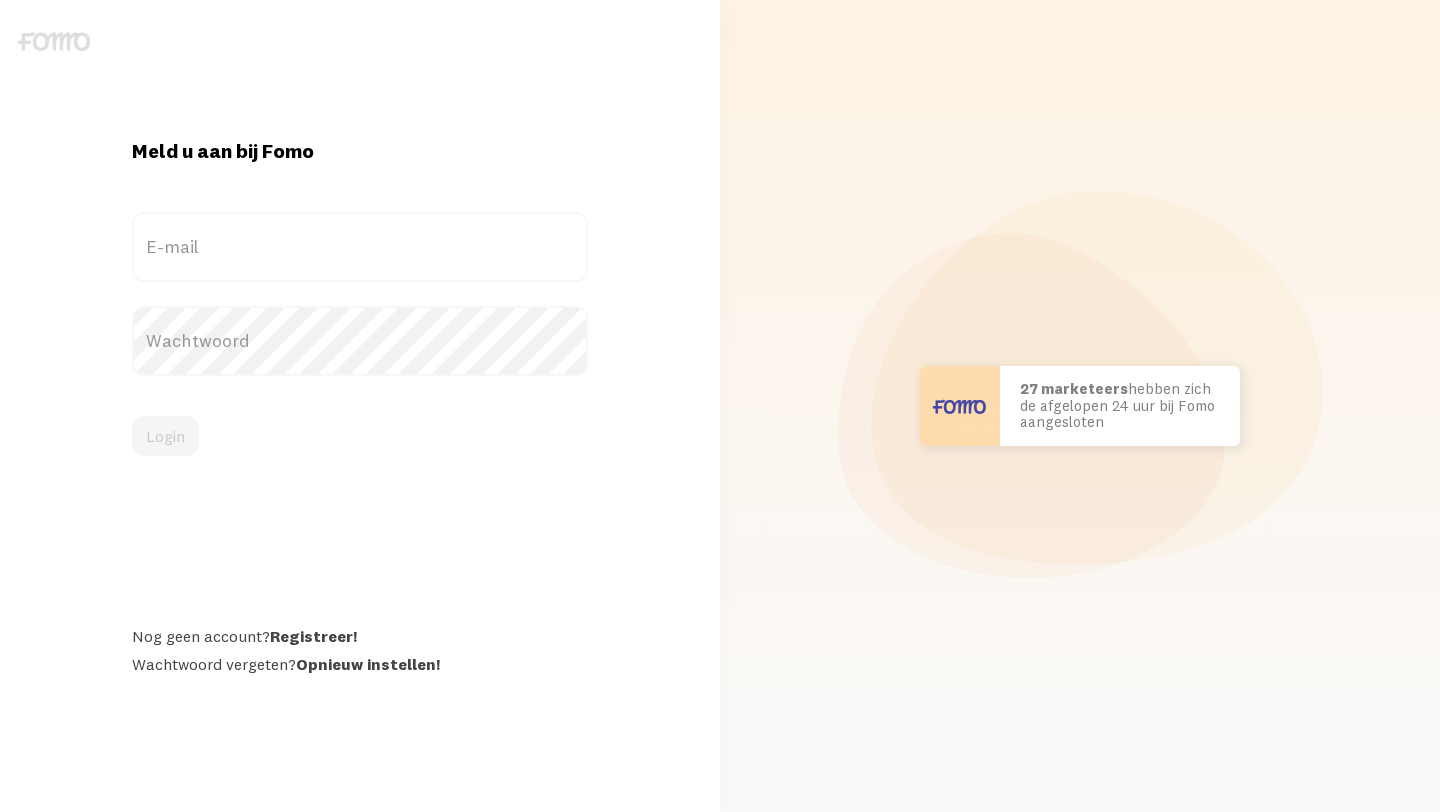 scroll, scrollTop: 0, scrollLeft: 0, axis: both 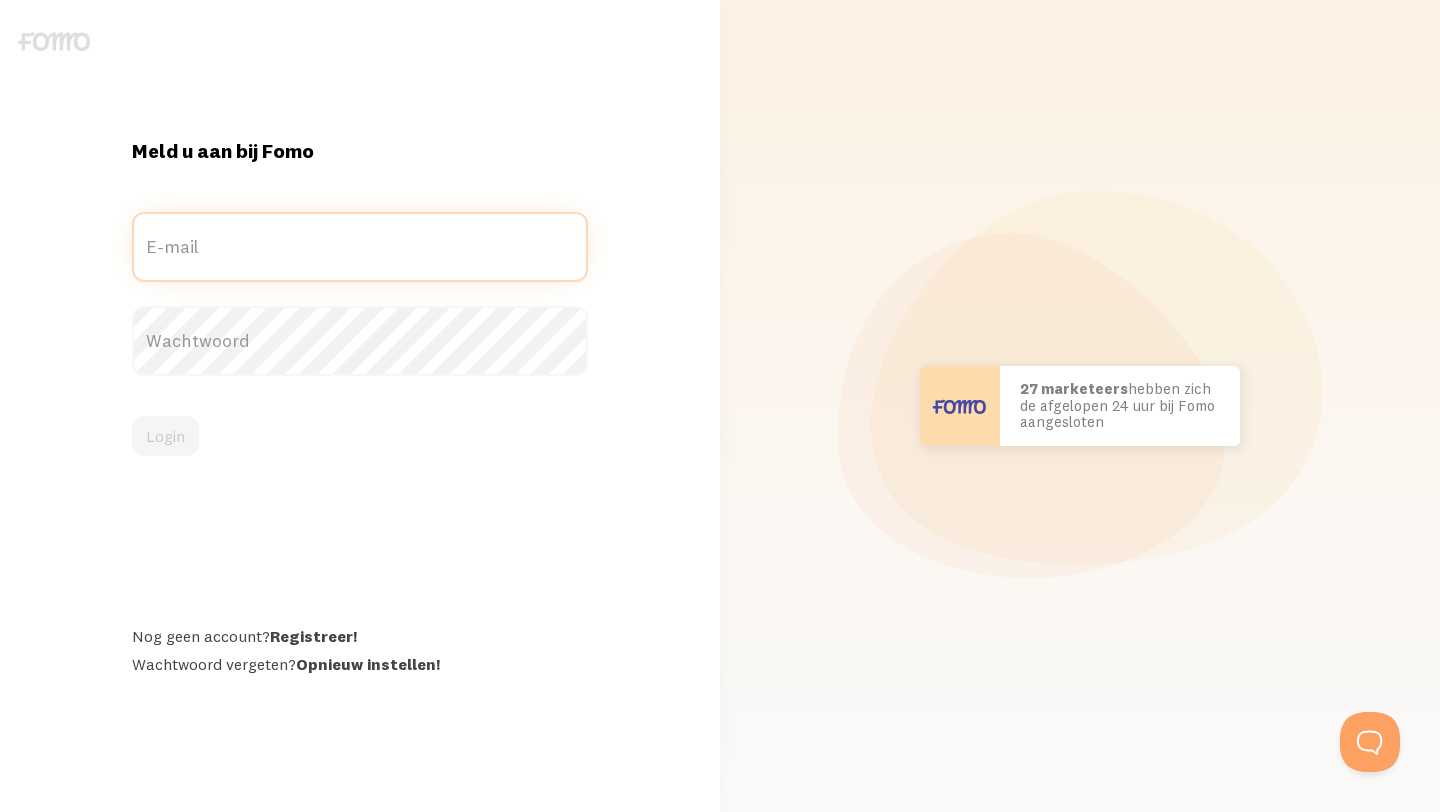 type on "[EMAIL_ADDRESS][DOMAIN_NAME]" 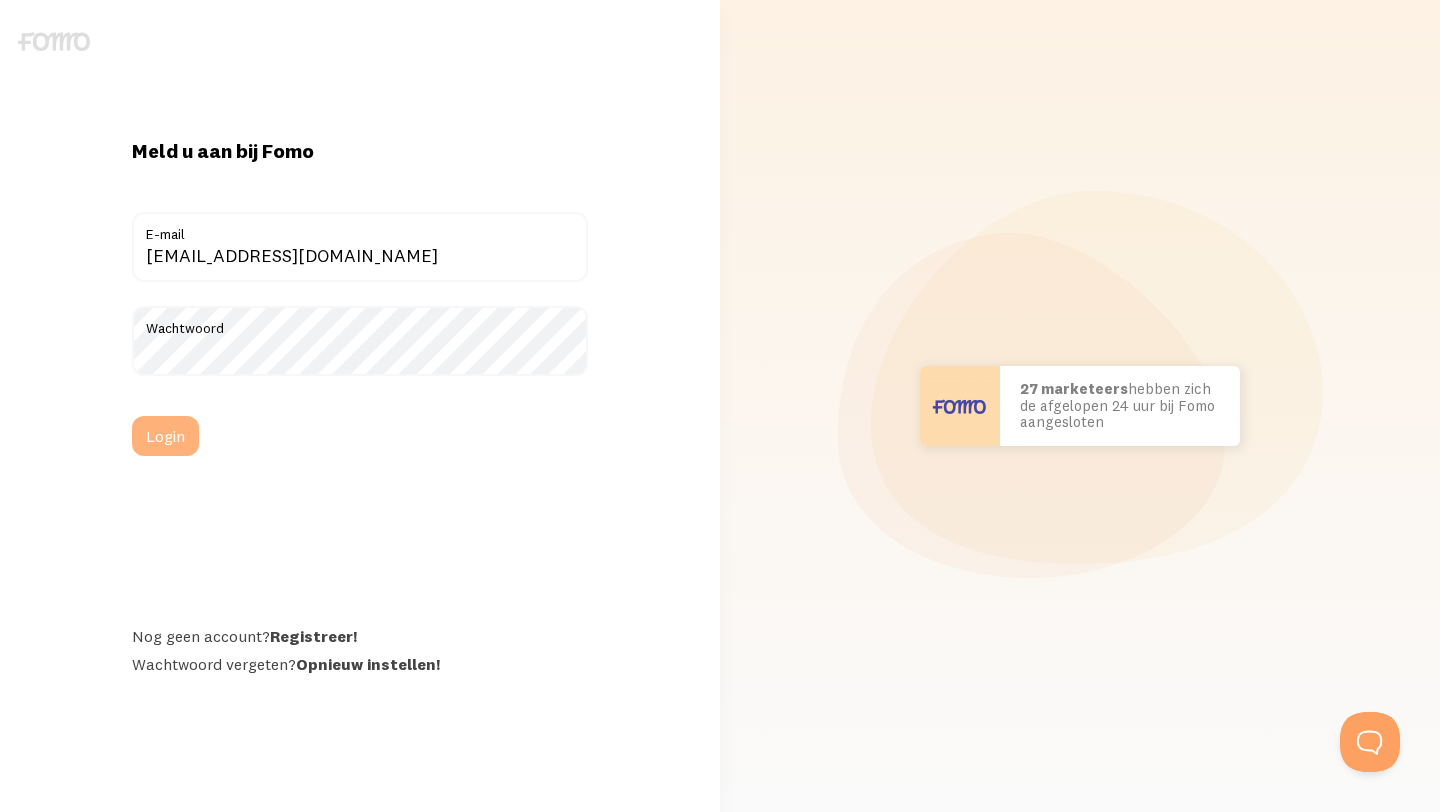 click on "Login" at bounding box center [360, 436] 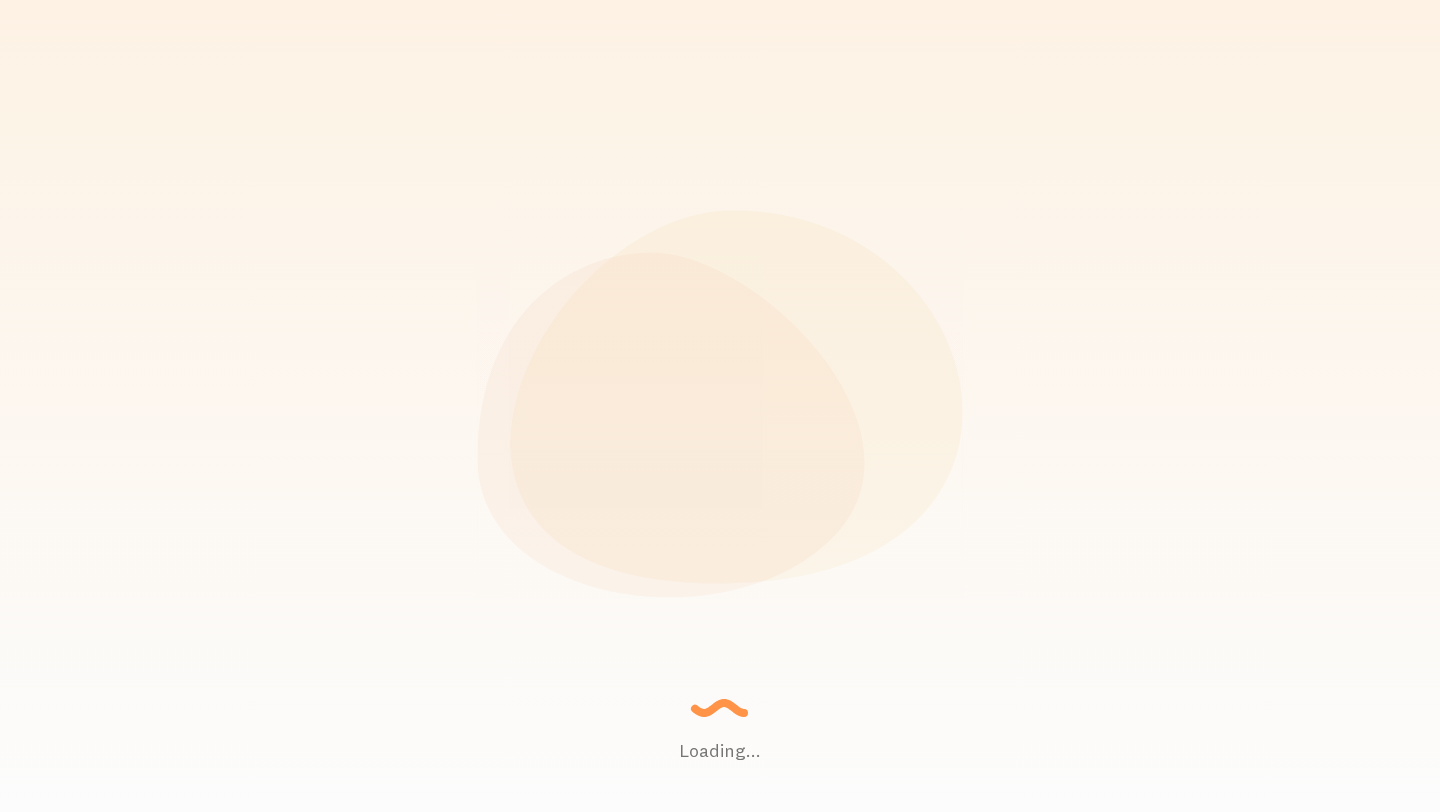 scroll, scrollTop: 0, scrollLeft: 0, axis: both 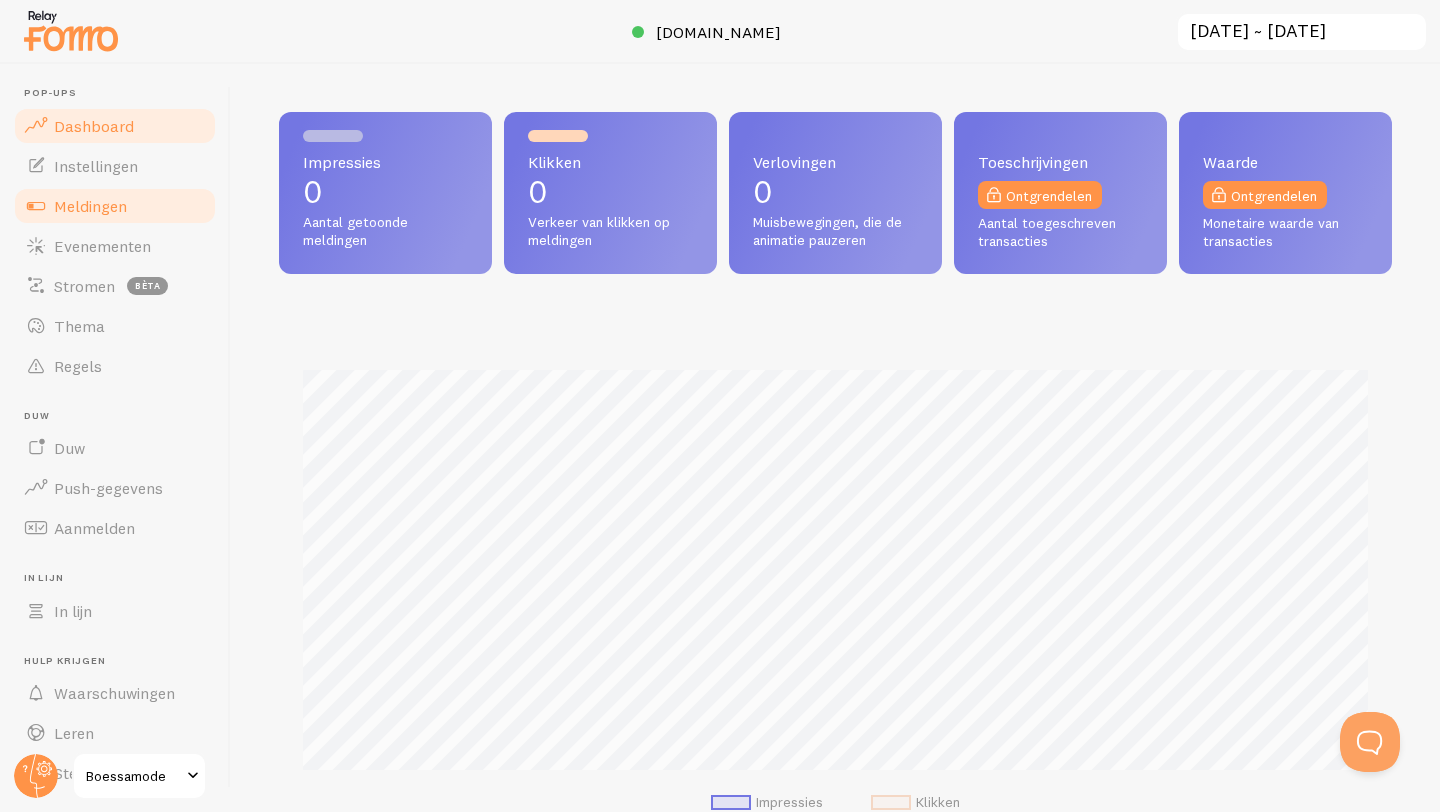 click on "Meldingen" at bounding box center (115, 206) 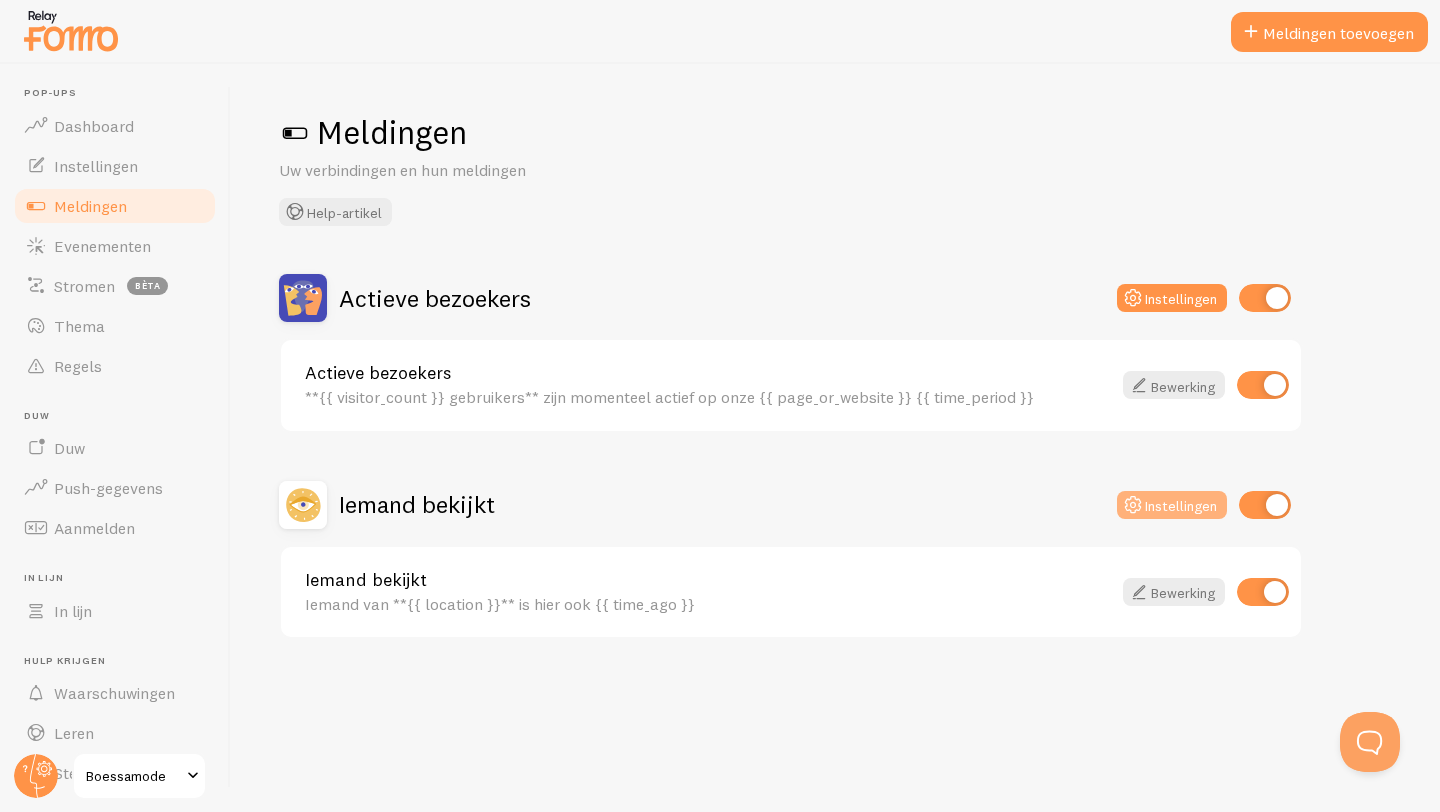 click on "Instellingen" at bounding box center (1181, 505) 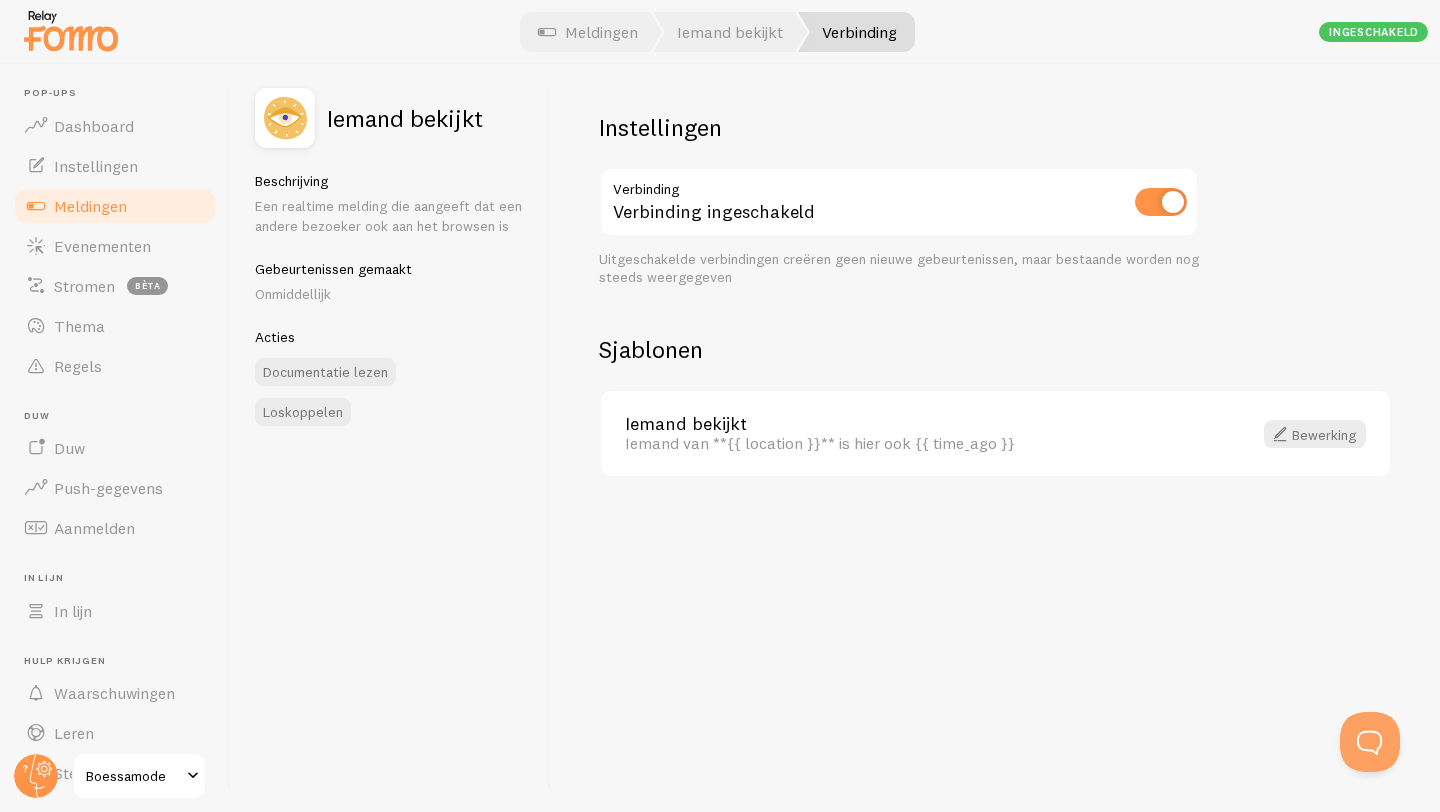 click on "Verbinding" at bounding box center (859, 32) 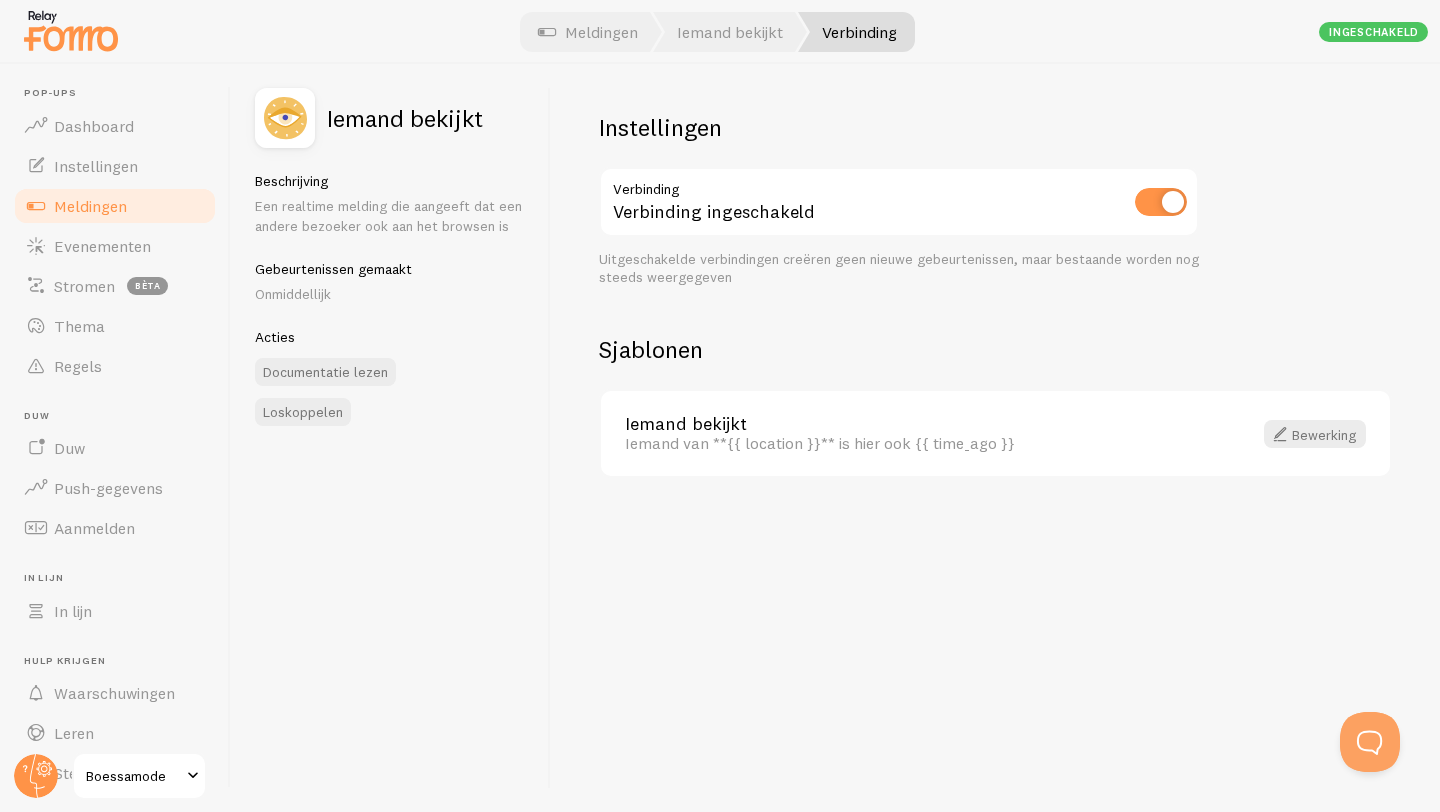 click on "Meldingen" at bounding box center (115, 206) 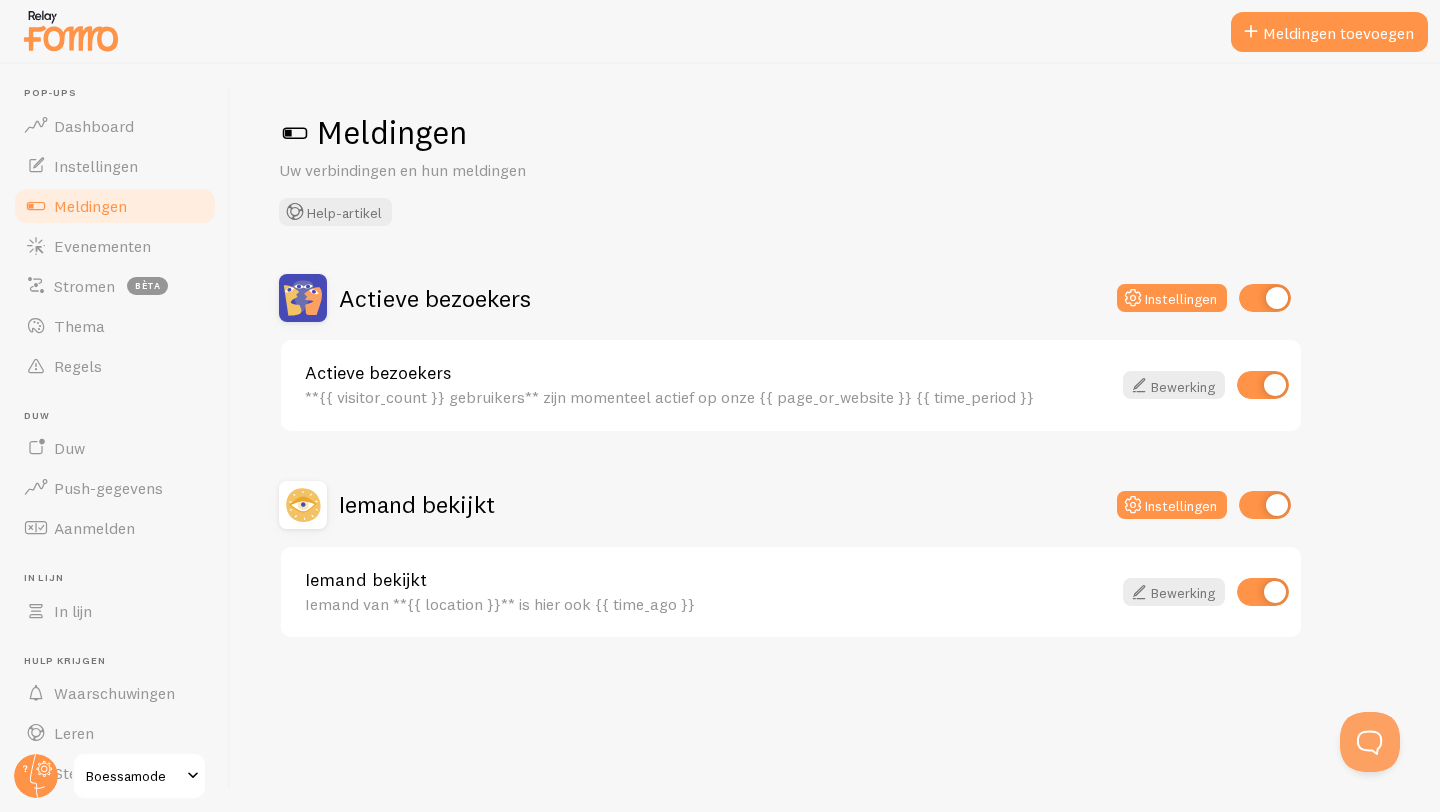 click at bounding box center (1265, 298) 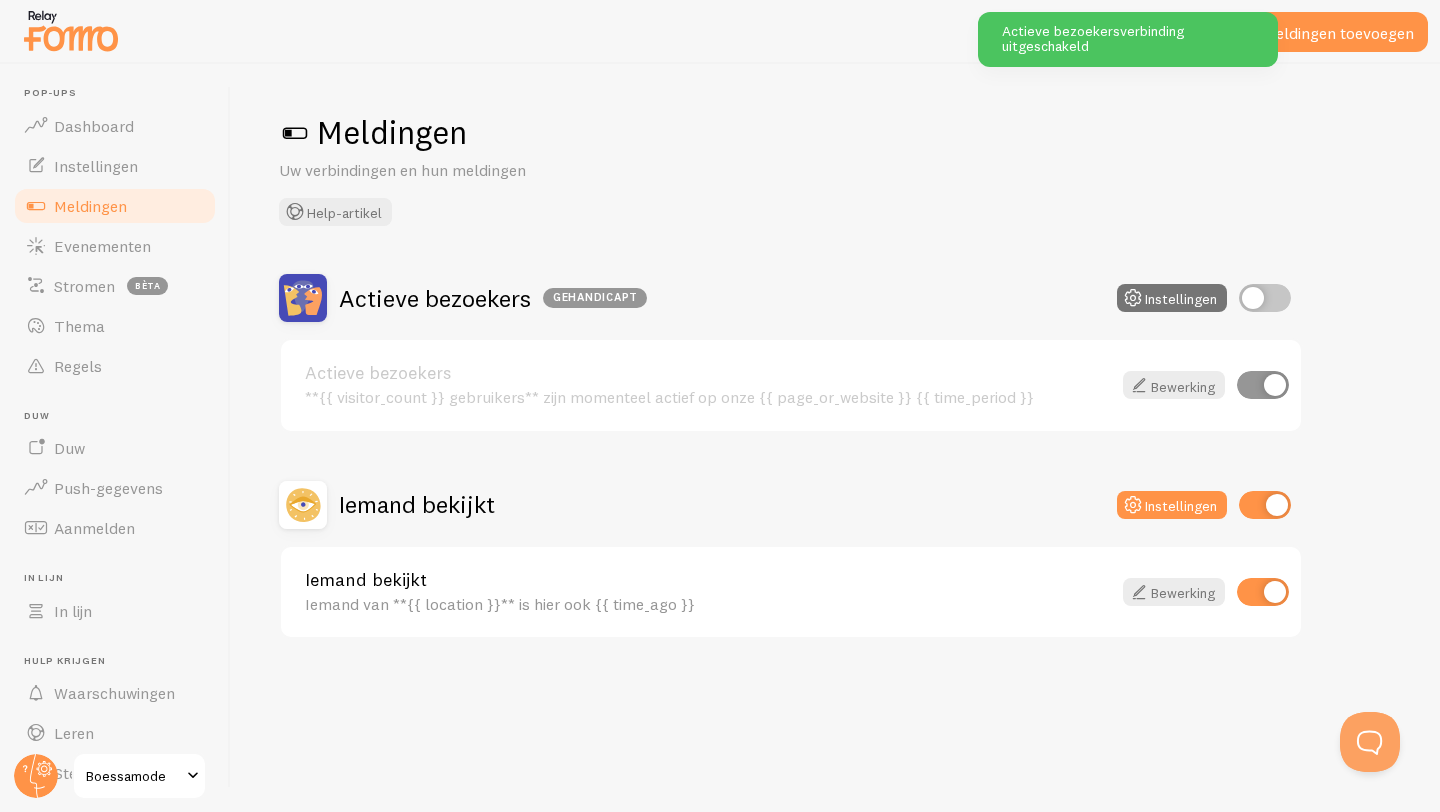 click at bounding box center (1265, 298) 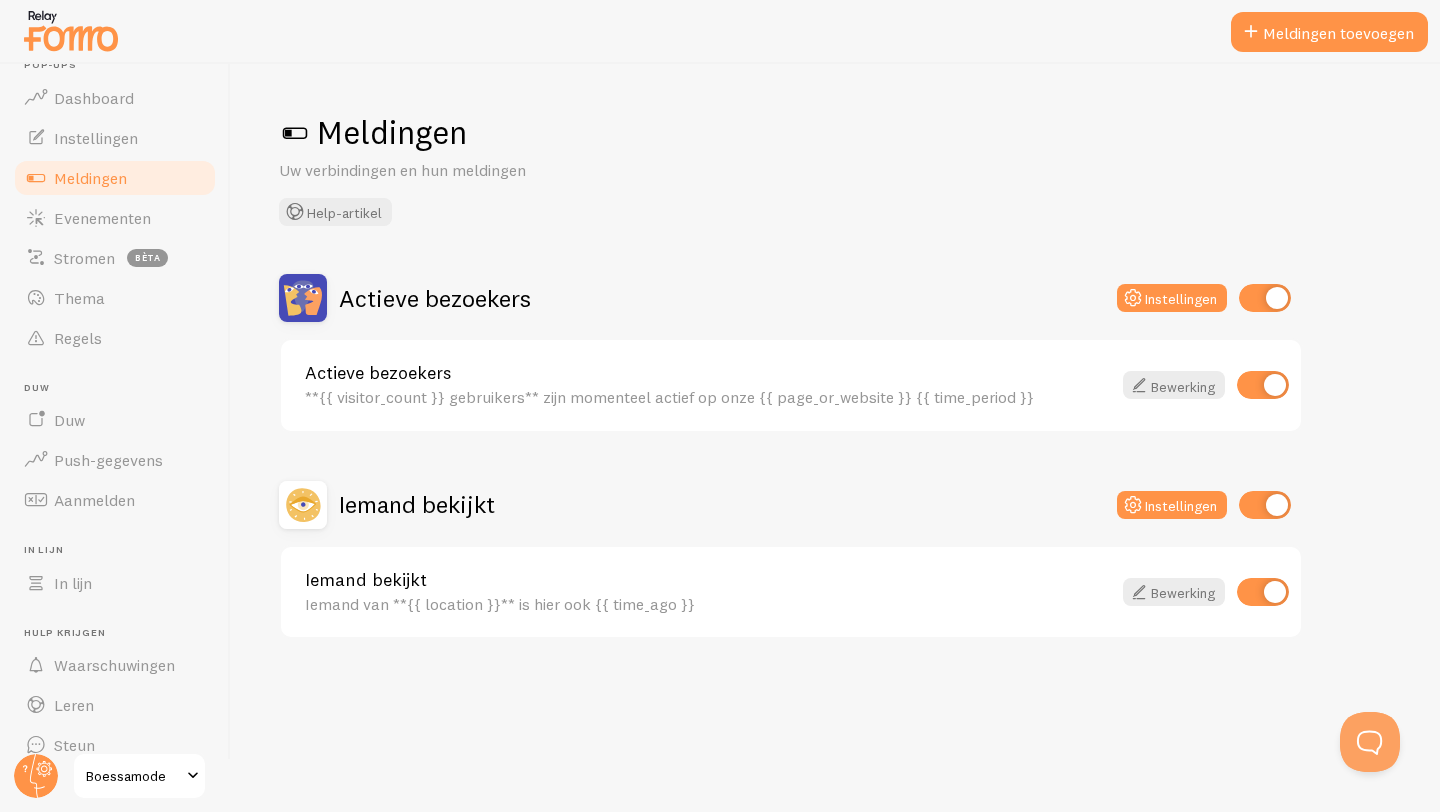 scroll, scrollTop: 54, scrollLeft: 0, axis: vertical 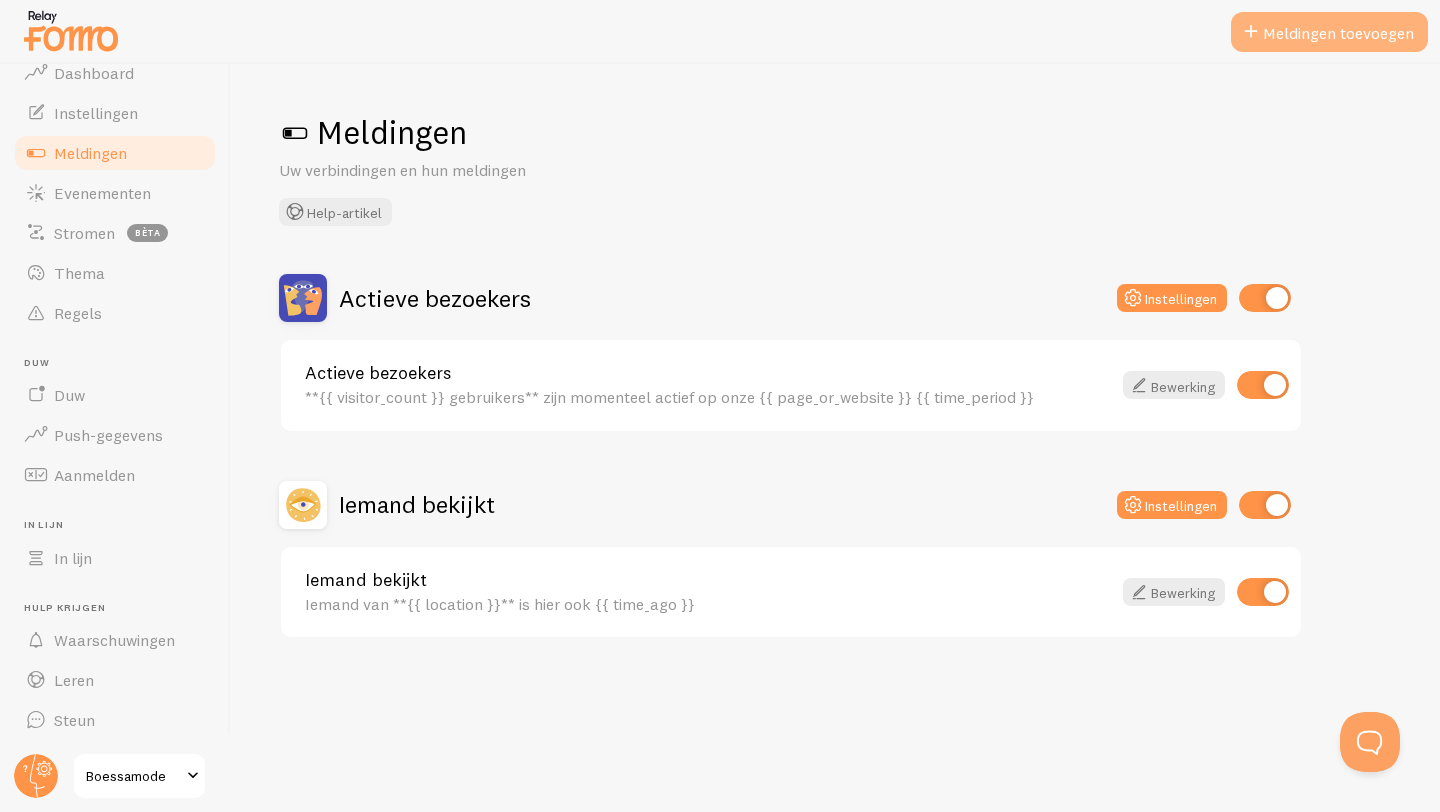 click on "Meldingen toevoegen" at bounding box center (1329, 32) 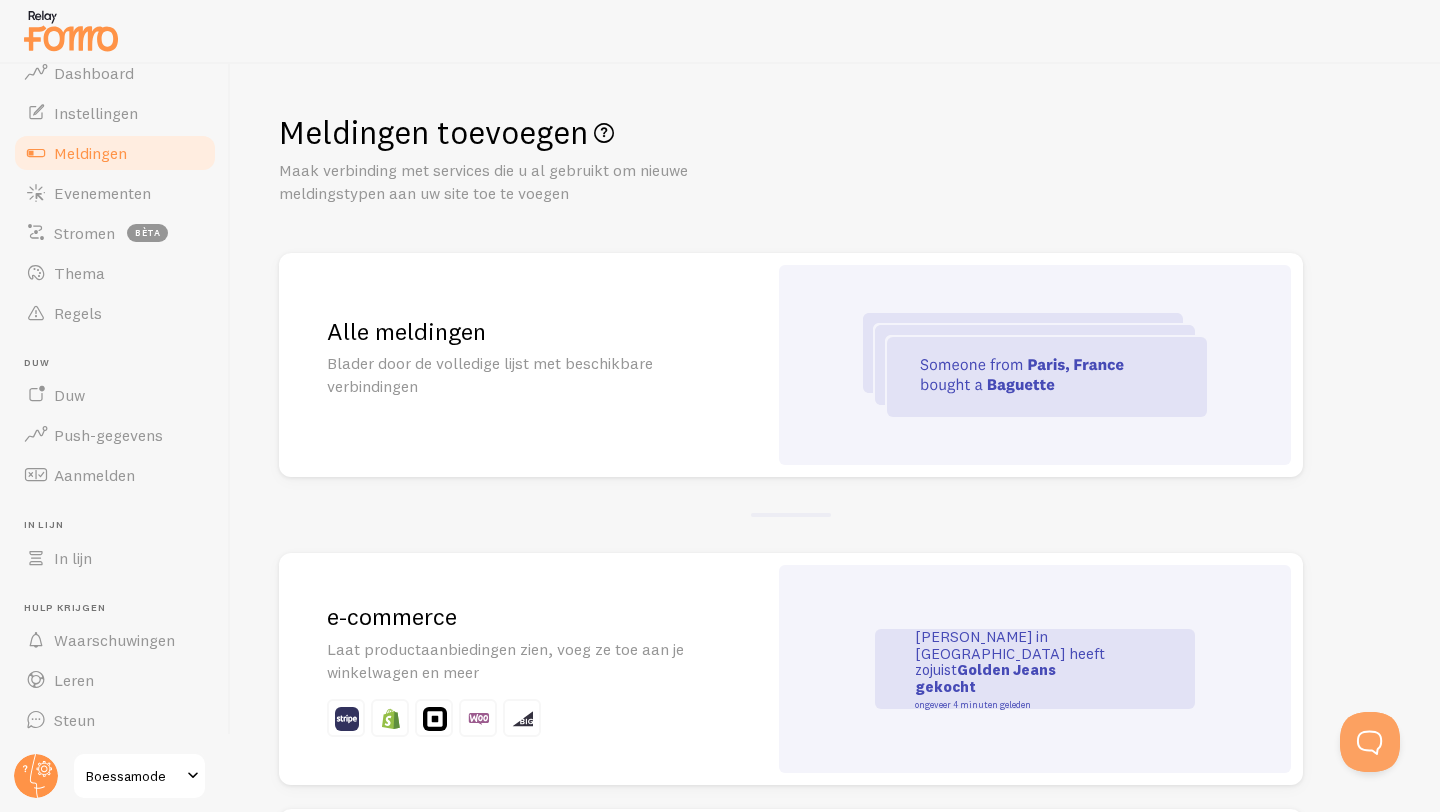 click on "John in San Francisco heeft zojuist" at bounding box center [1010, 653] 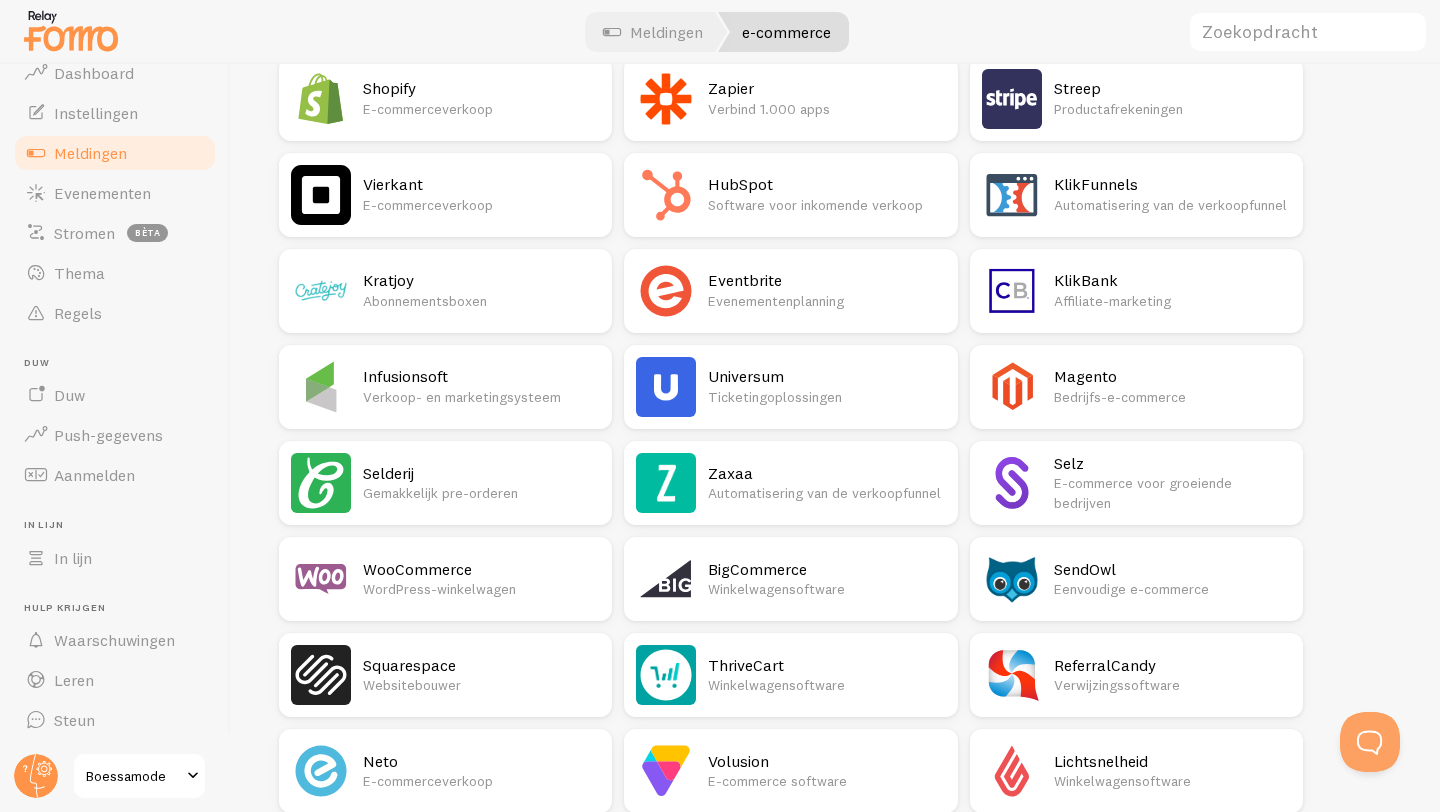 scroll, scrollTop: 437, scrollLeft: 0, axis: vertical 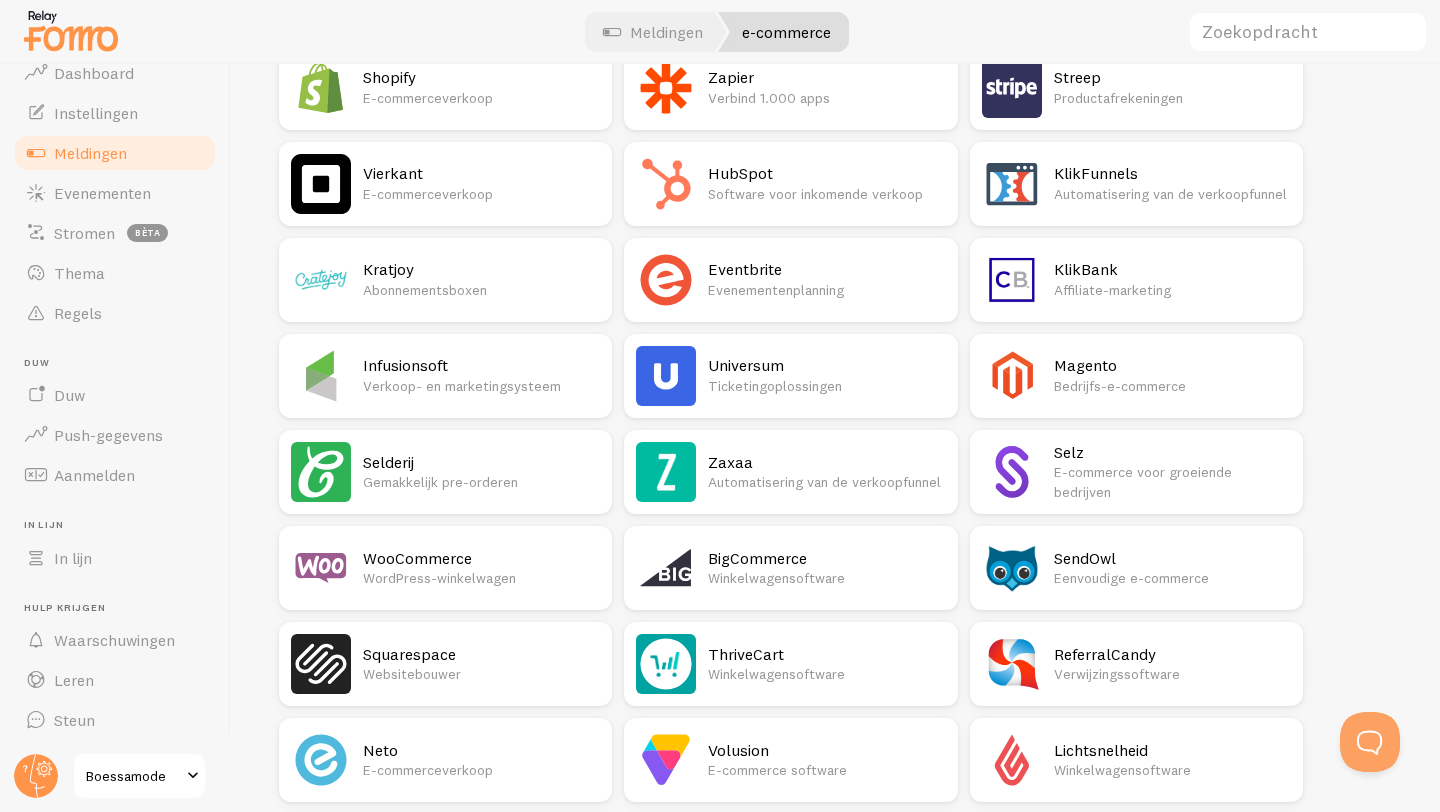 click on "WooCommerce   WordPress-winkelwagen" at bounding box center [481, 568] 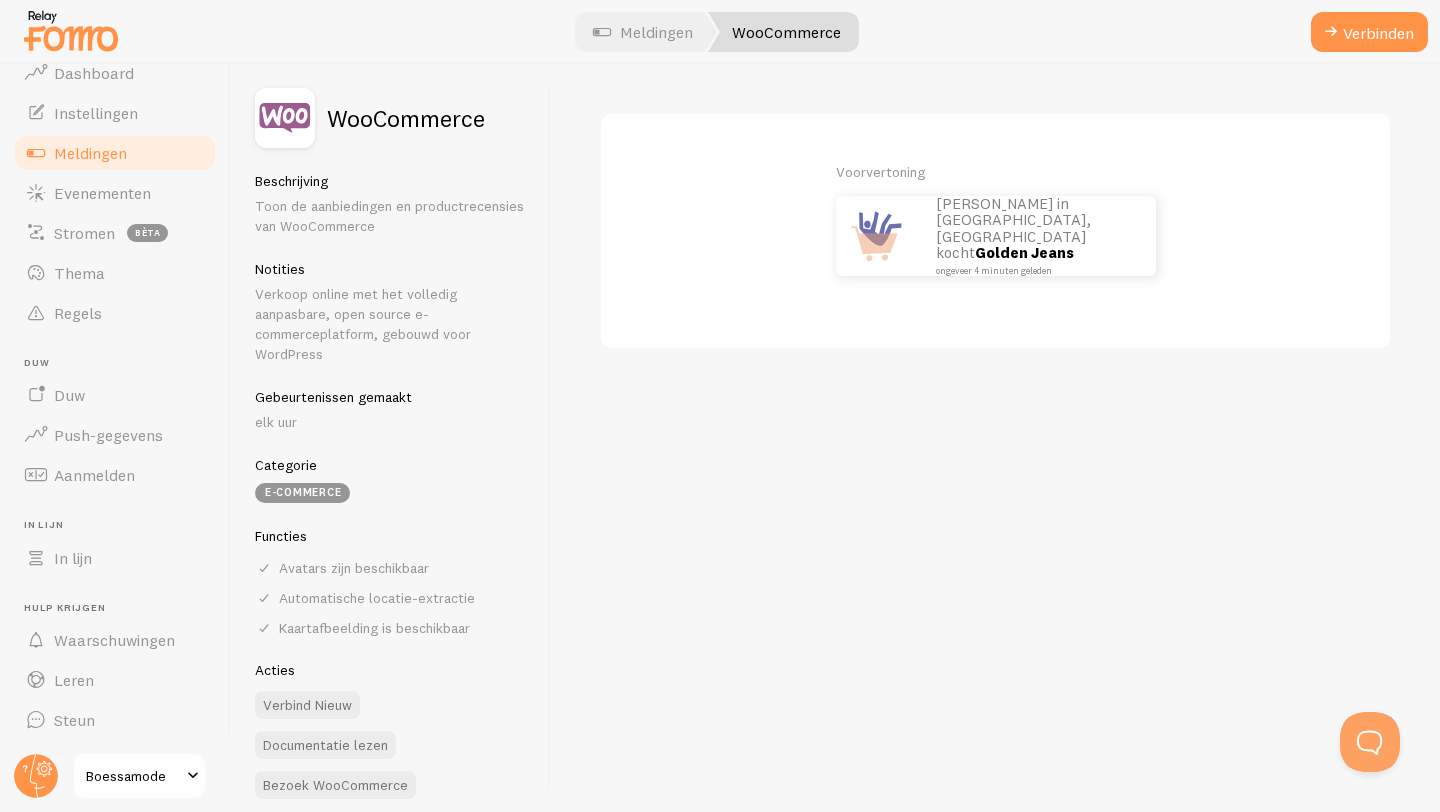 scroll, scrollTop: 21, scrollLeft: 0, axis: vertical 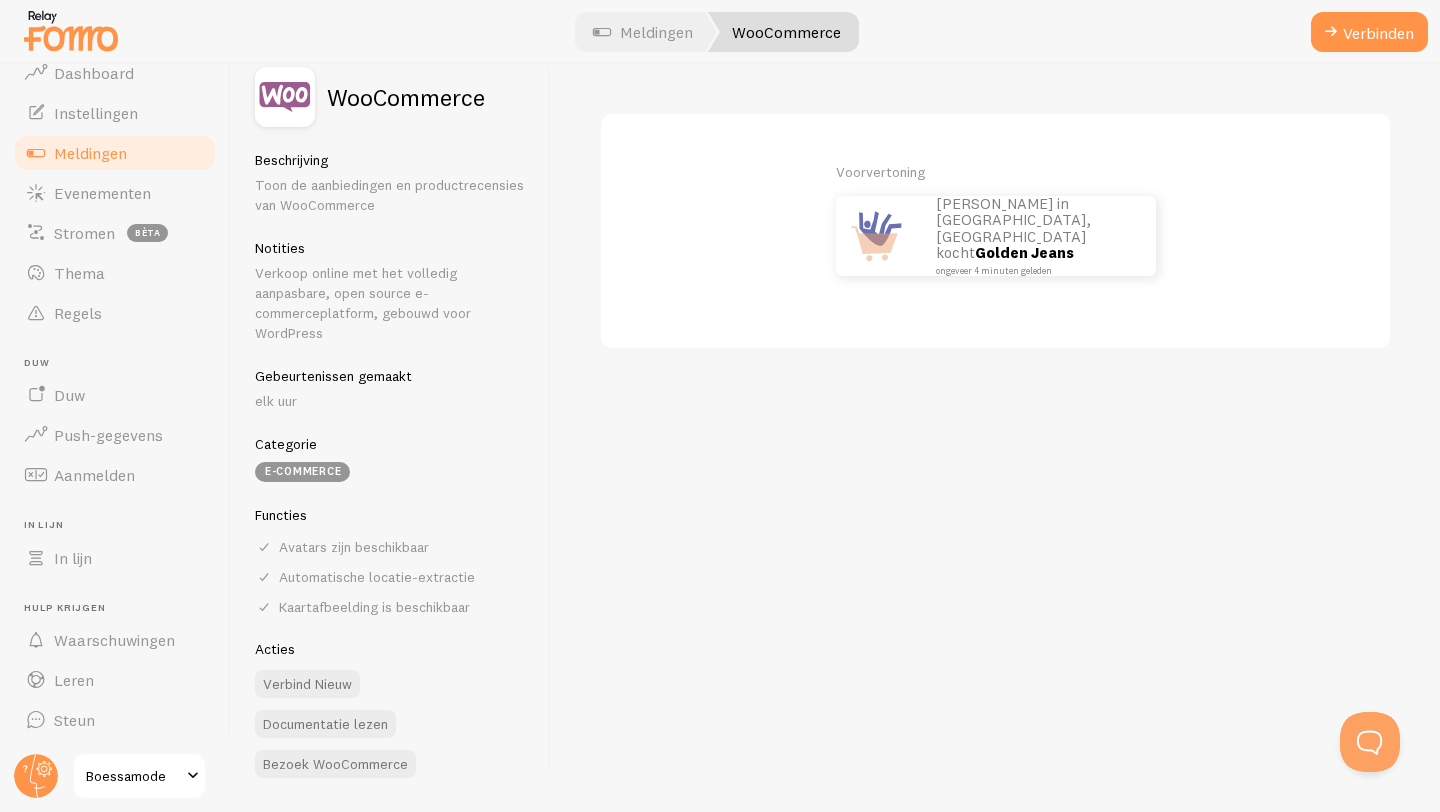 click on "ongeveer 4 minuten geleden" at bounding box center (994, 270) 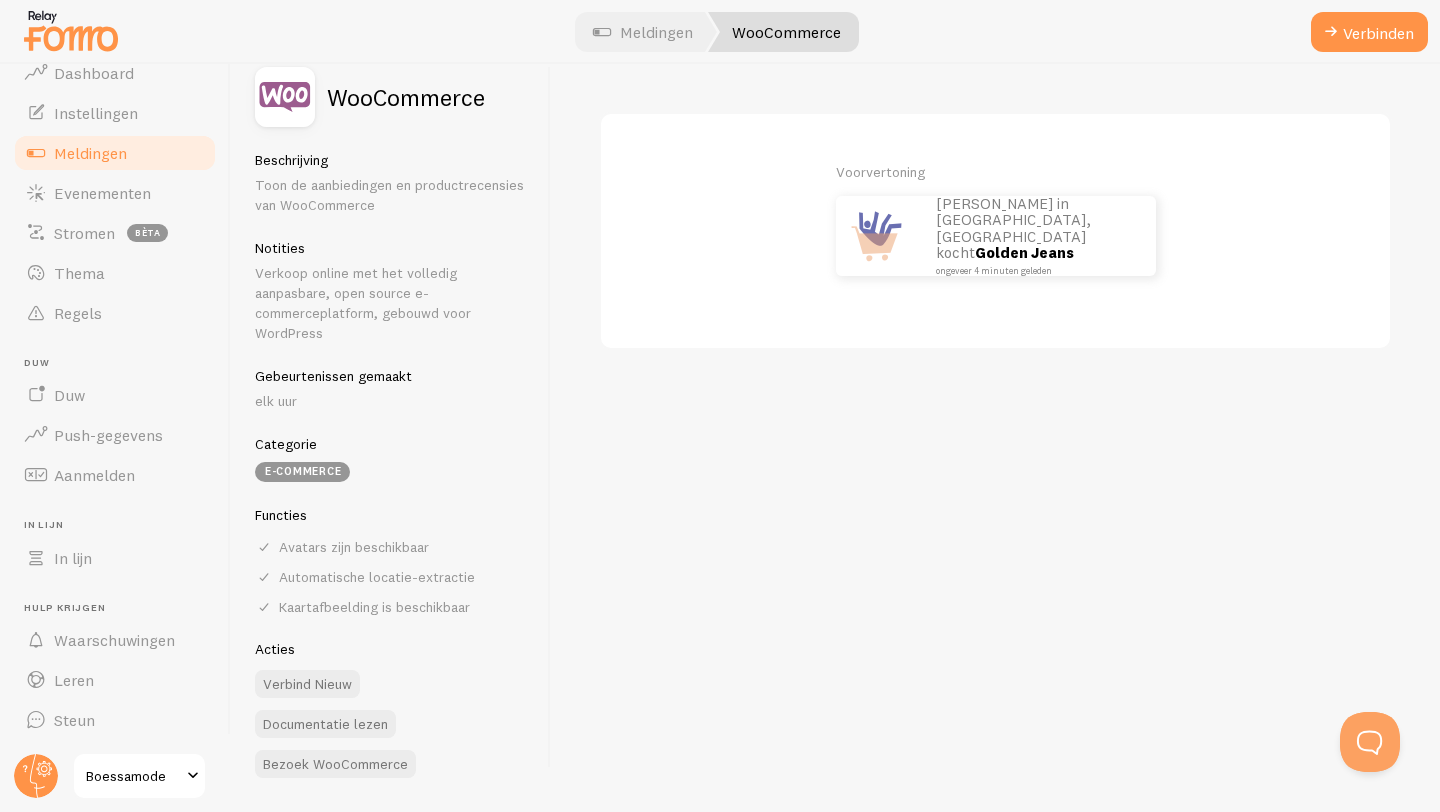 click on "Meldingen" at bounding box center (115, 153) 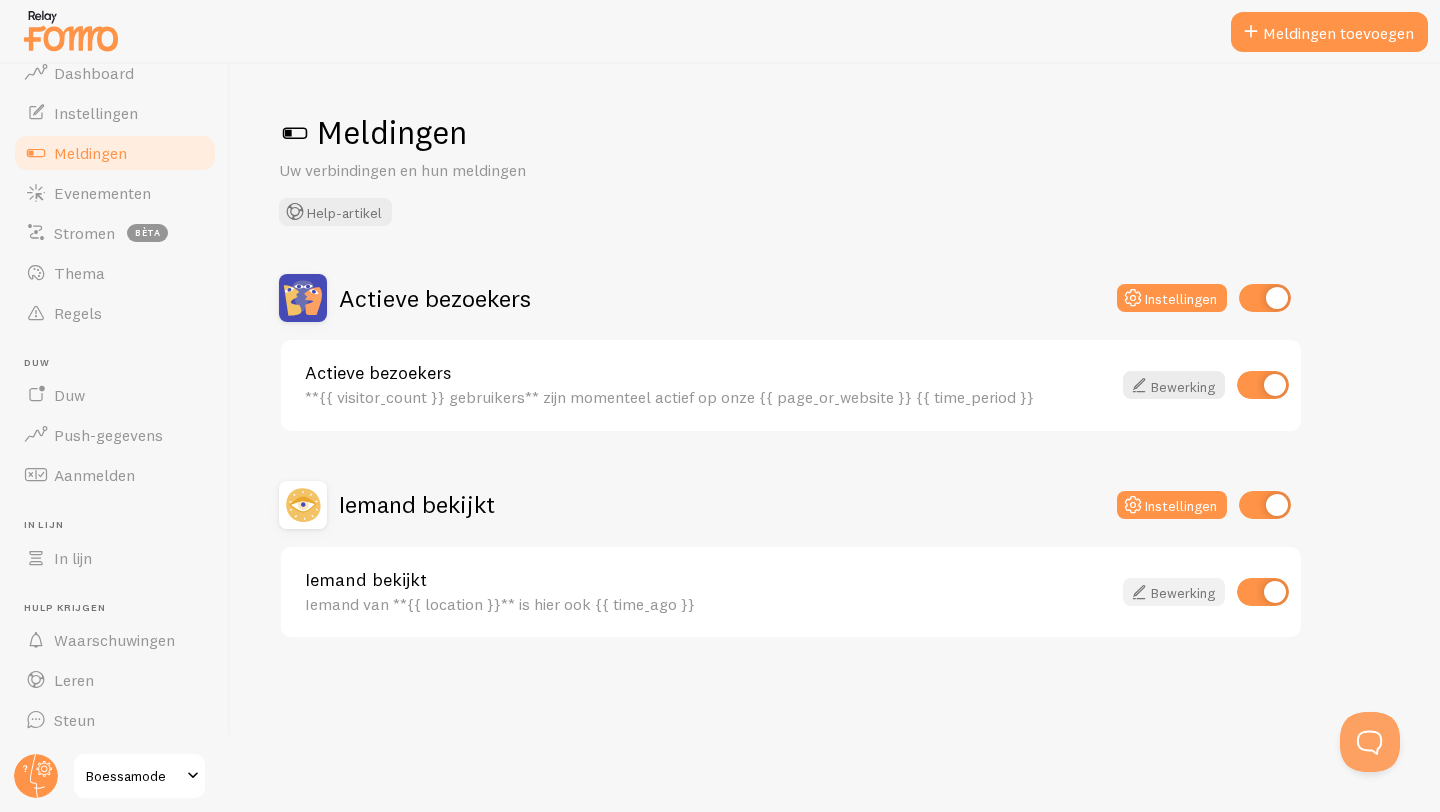 click on "Bewerking" at bounding box center [1183, 593] 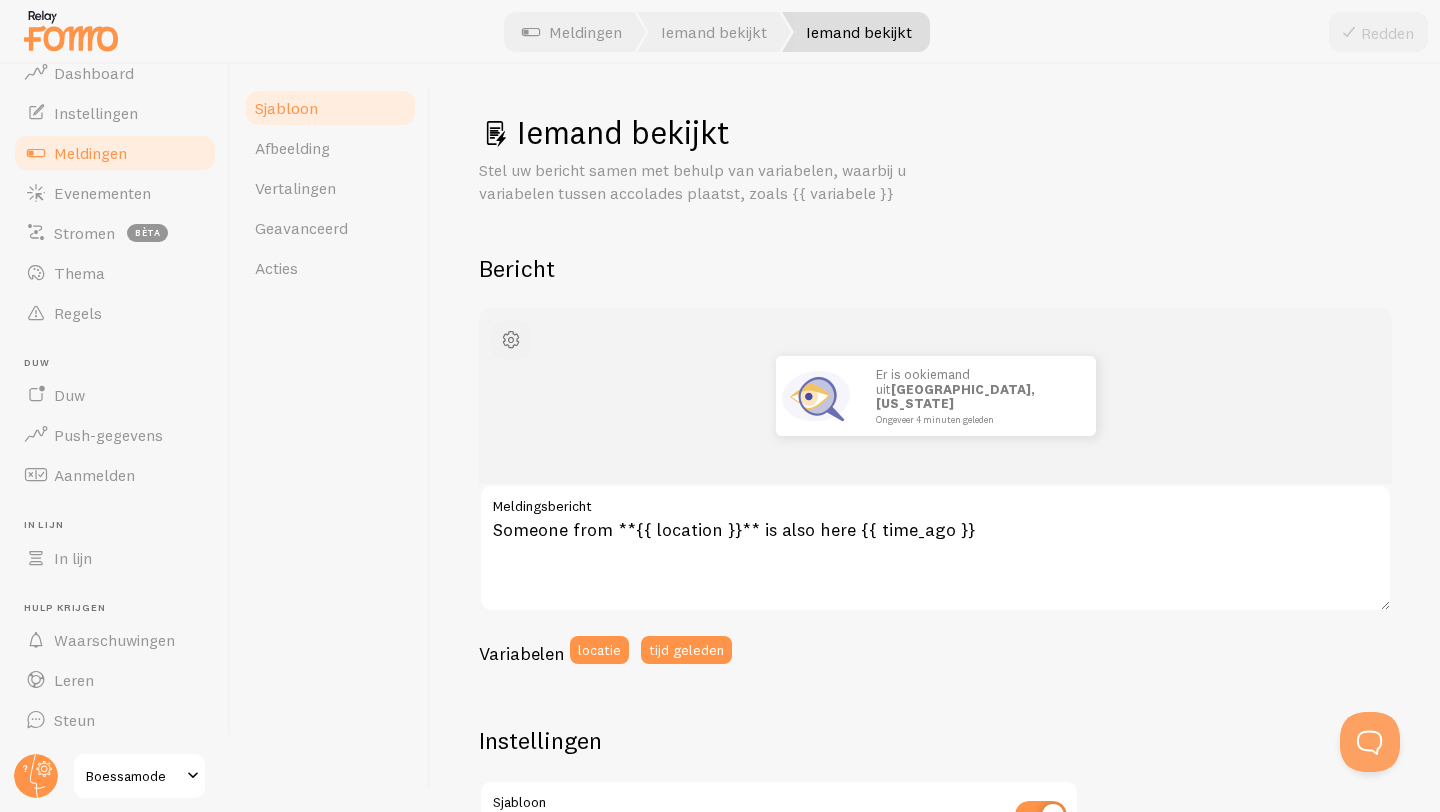 click at bounding box center [511, 340] 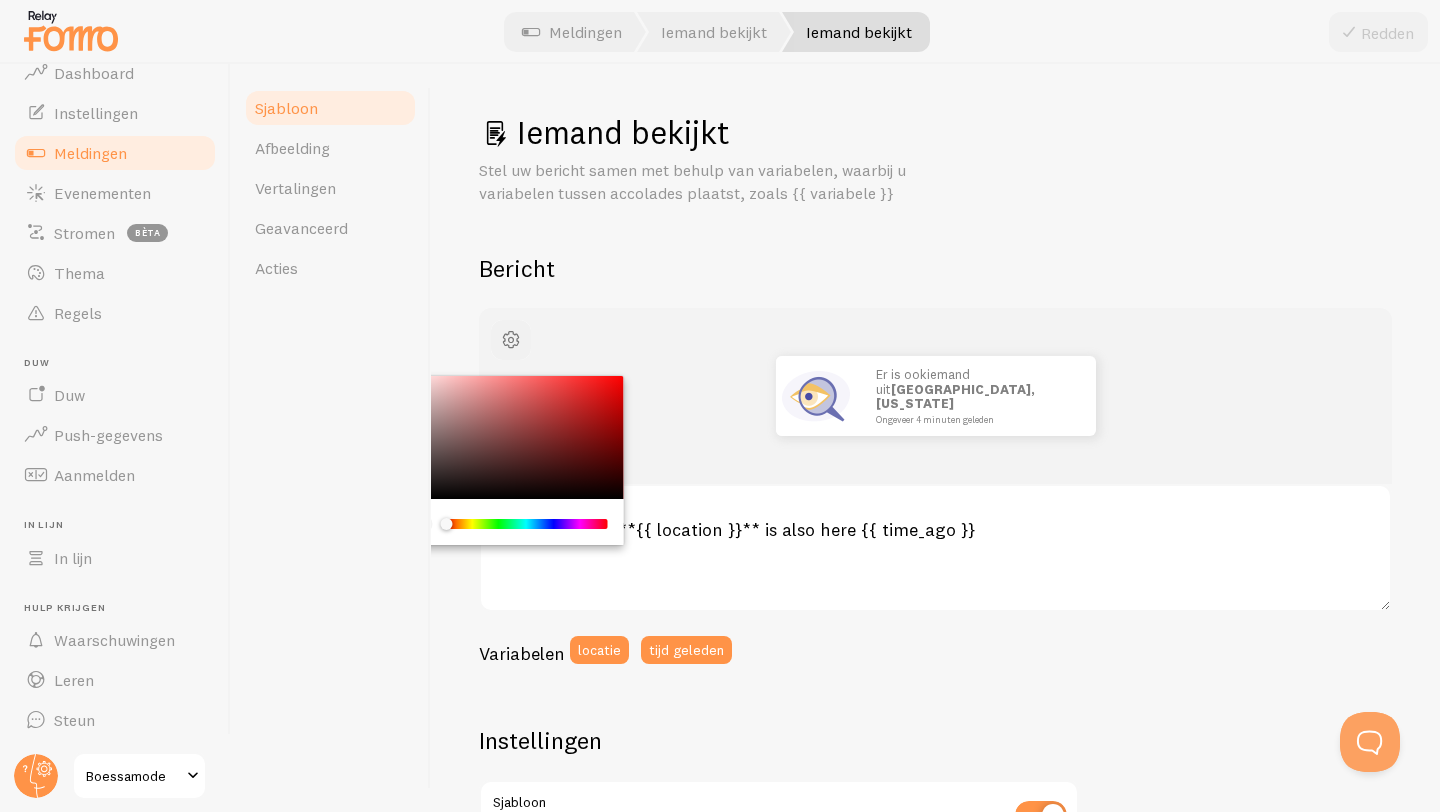 click at bounding box center (511, 340) 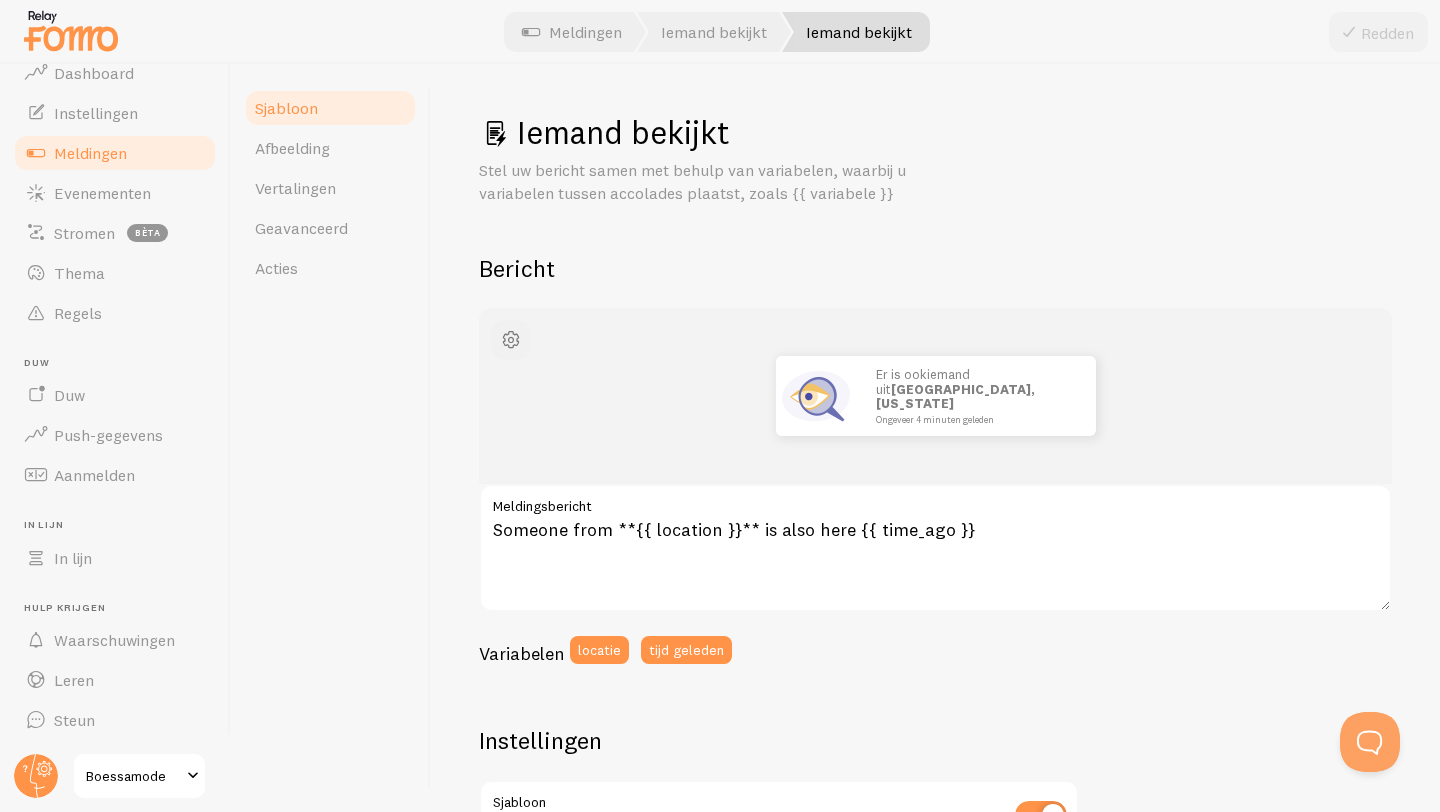 click at bounding box center [511, 340] 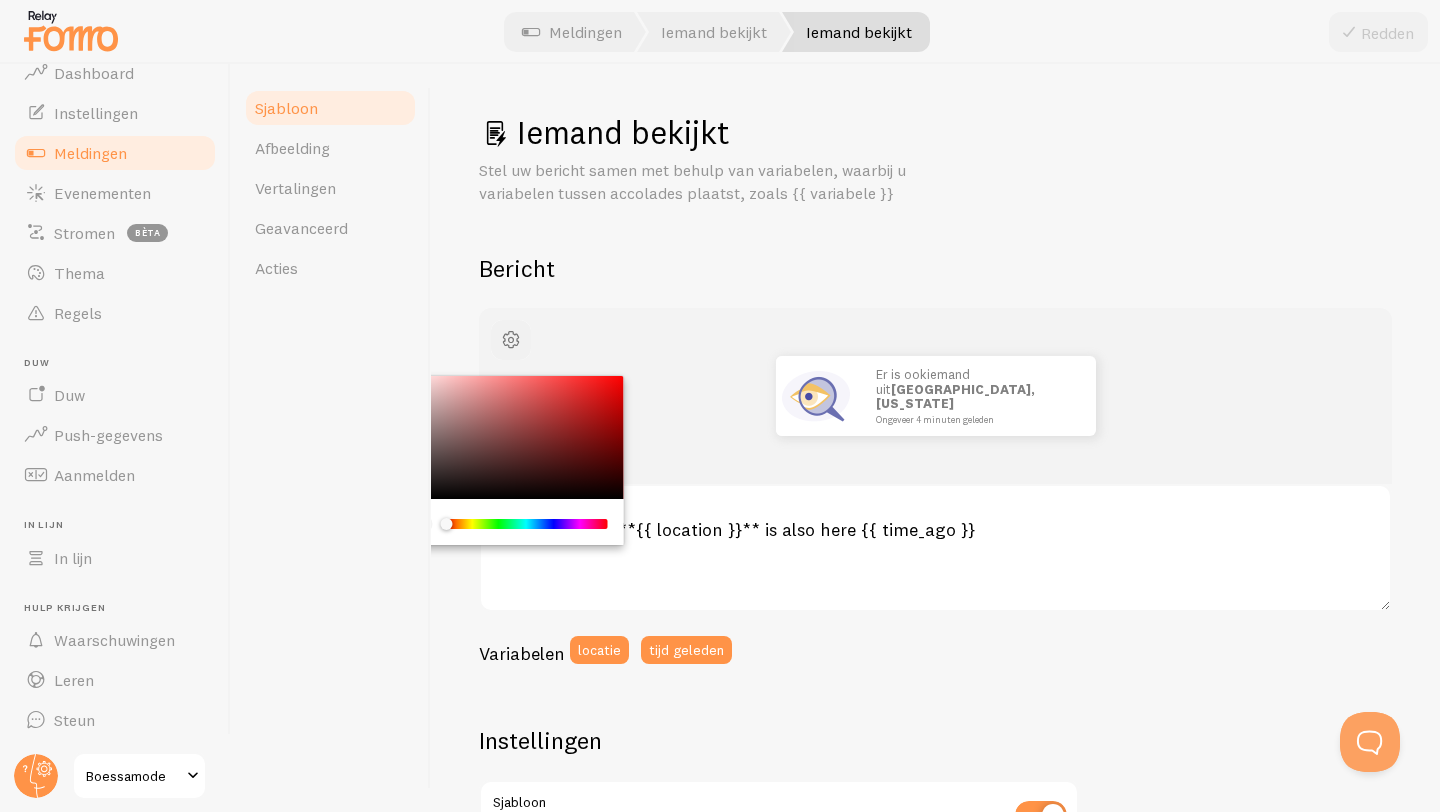 type 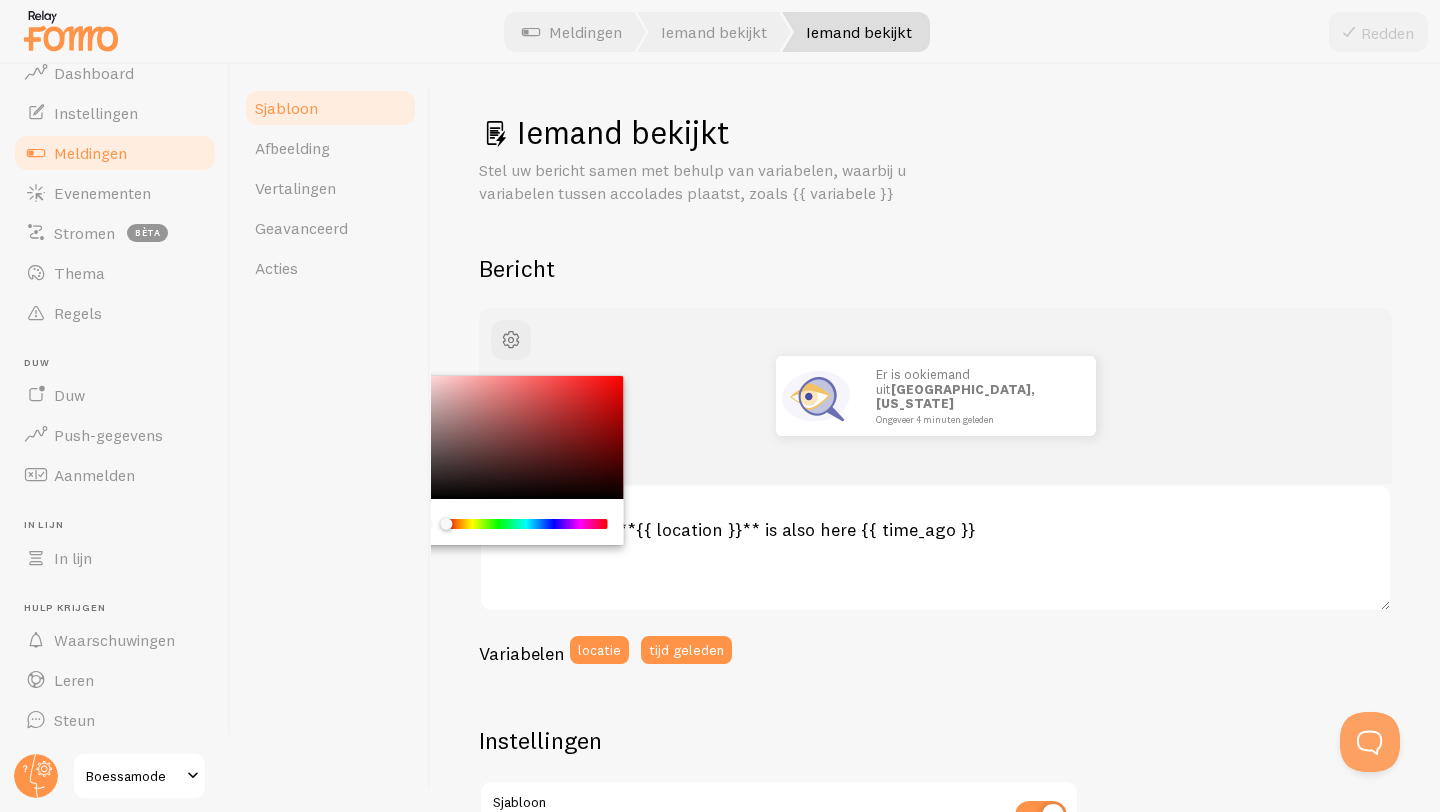 click on "Er is ook  iemand uit  Manhattan, New York Ongeveer 4 minuten geleden" at bounding box center [935, 396] 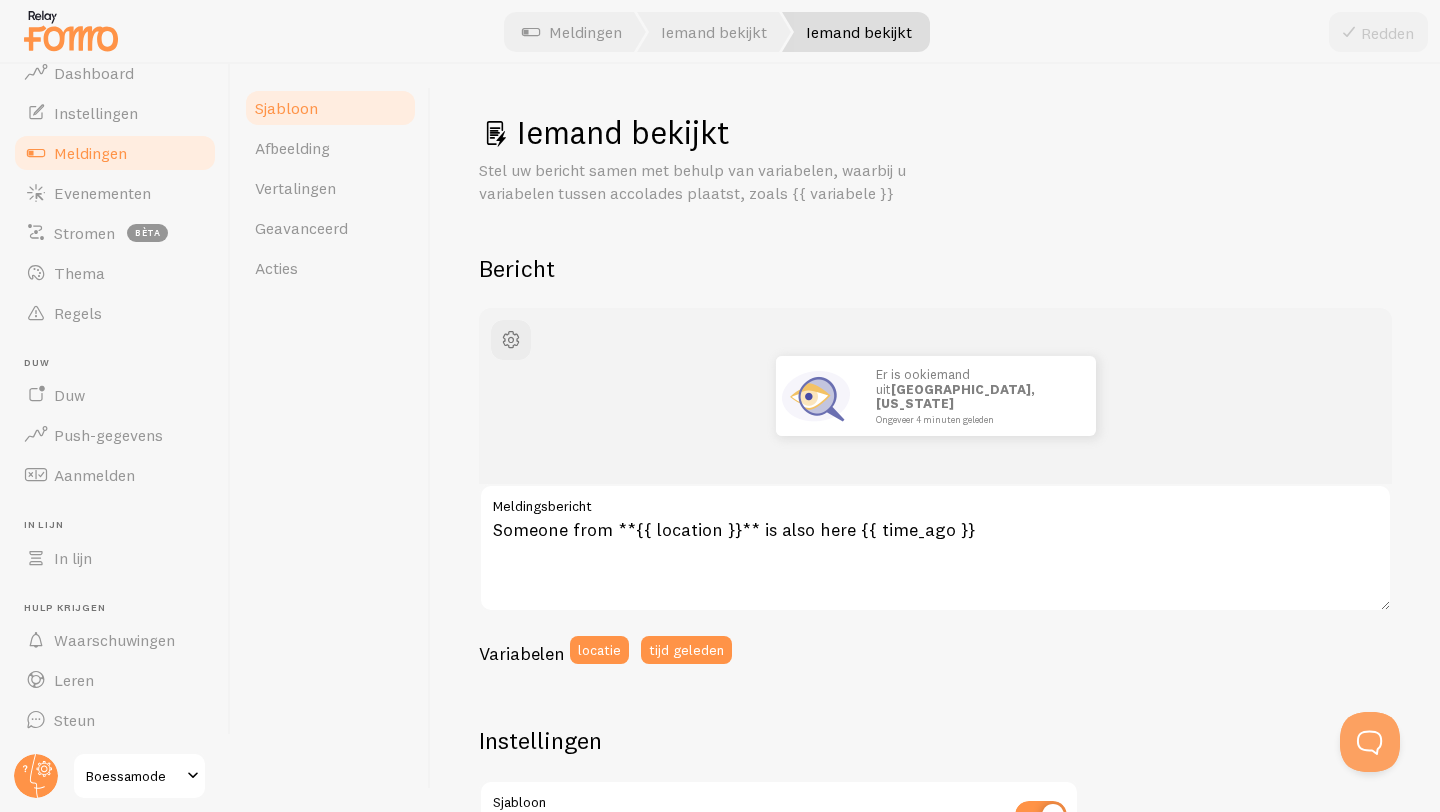 click on "Er is ook  iemand uit  Manhattan, New York Ongeveer 4 minuten geleden" at bounding box center (935, 396) 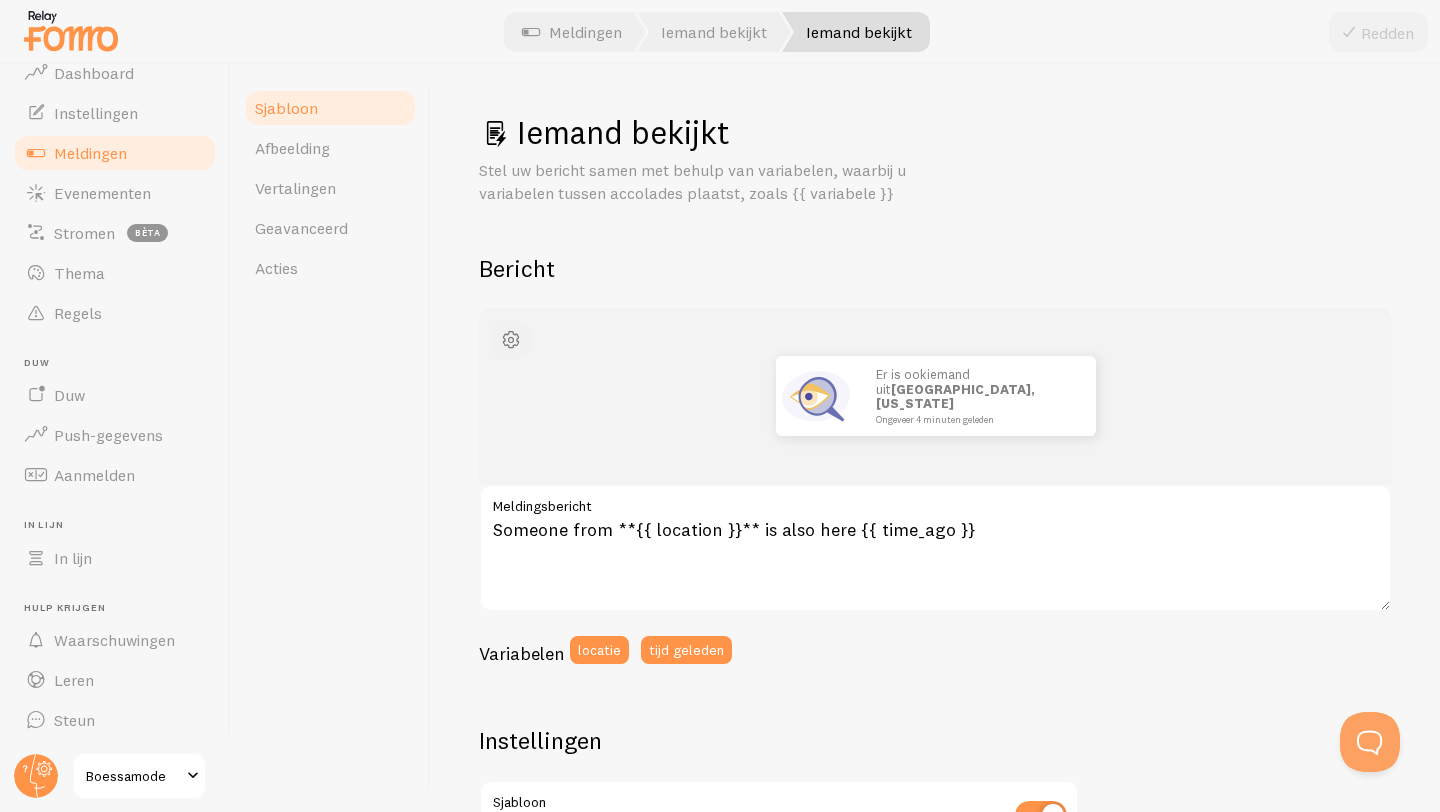 click at bounding box center [511, 340] 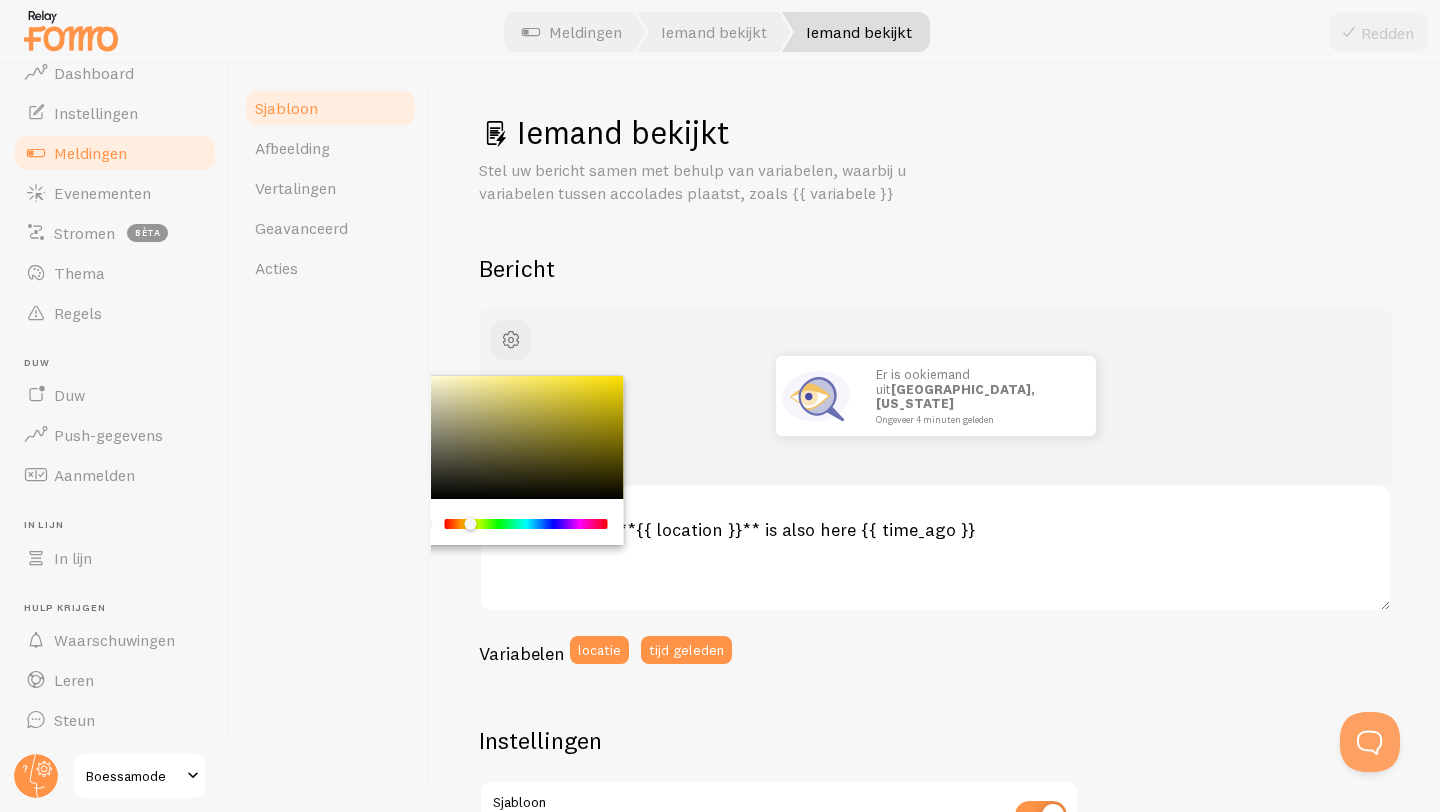 drag, startPoint x: 456, startPoint y: 524, endPoint x: 472, endPoint y: 525, distance: 16.03122 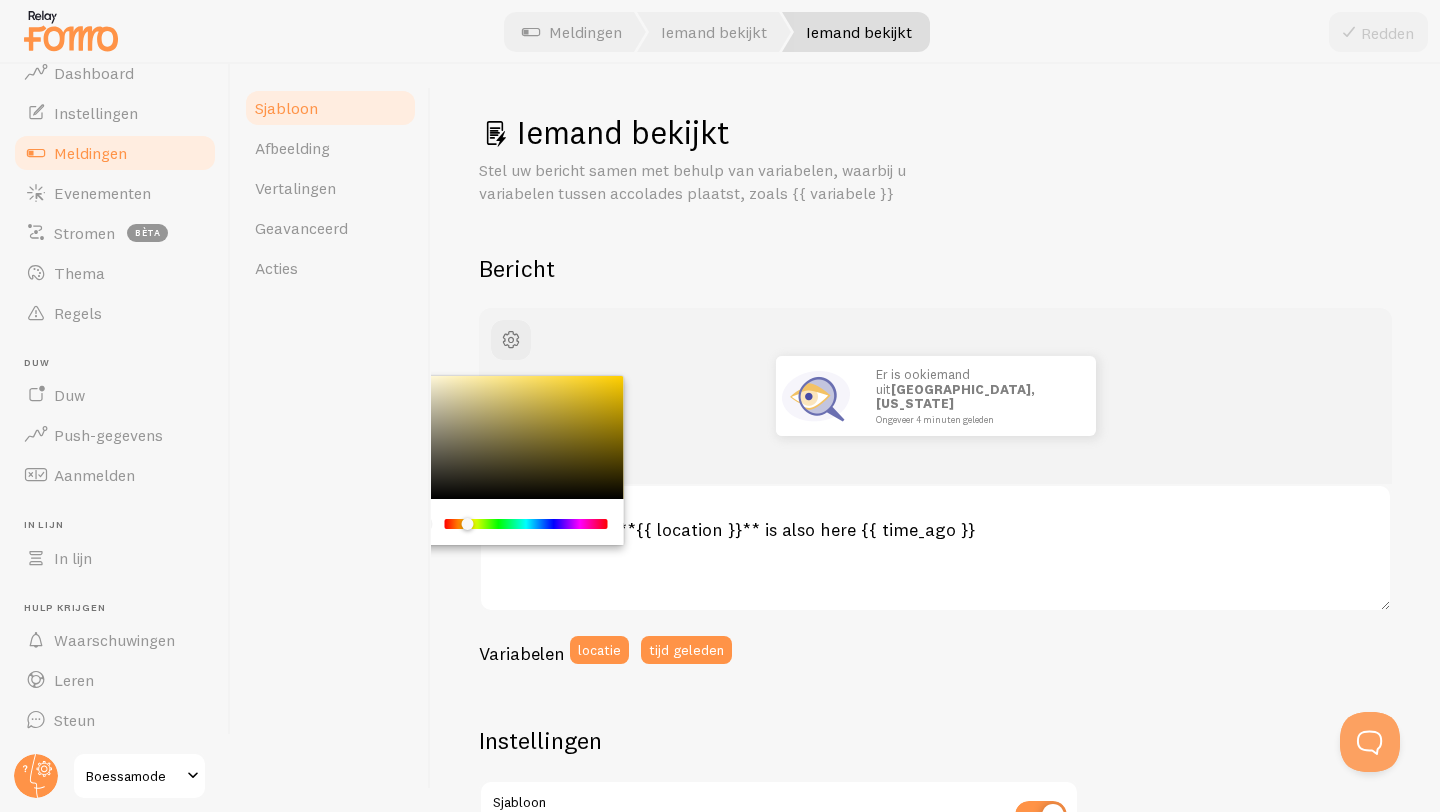 click at bounding box center (468, 524) 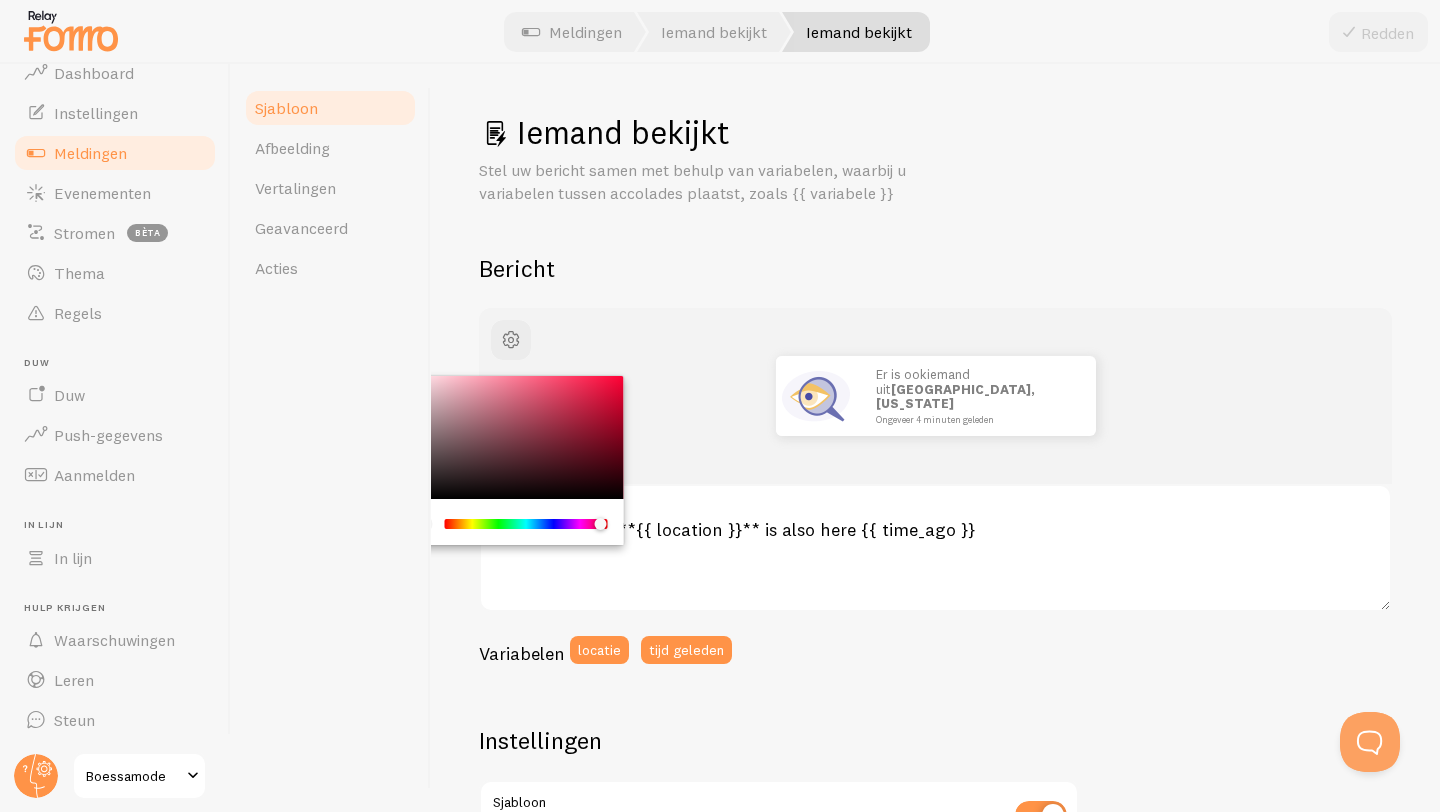click at bounding box center (526, 524) 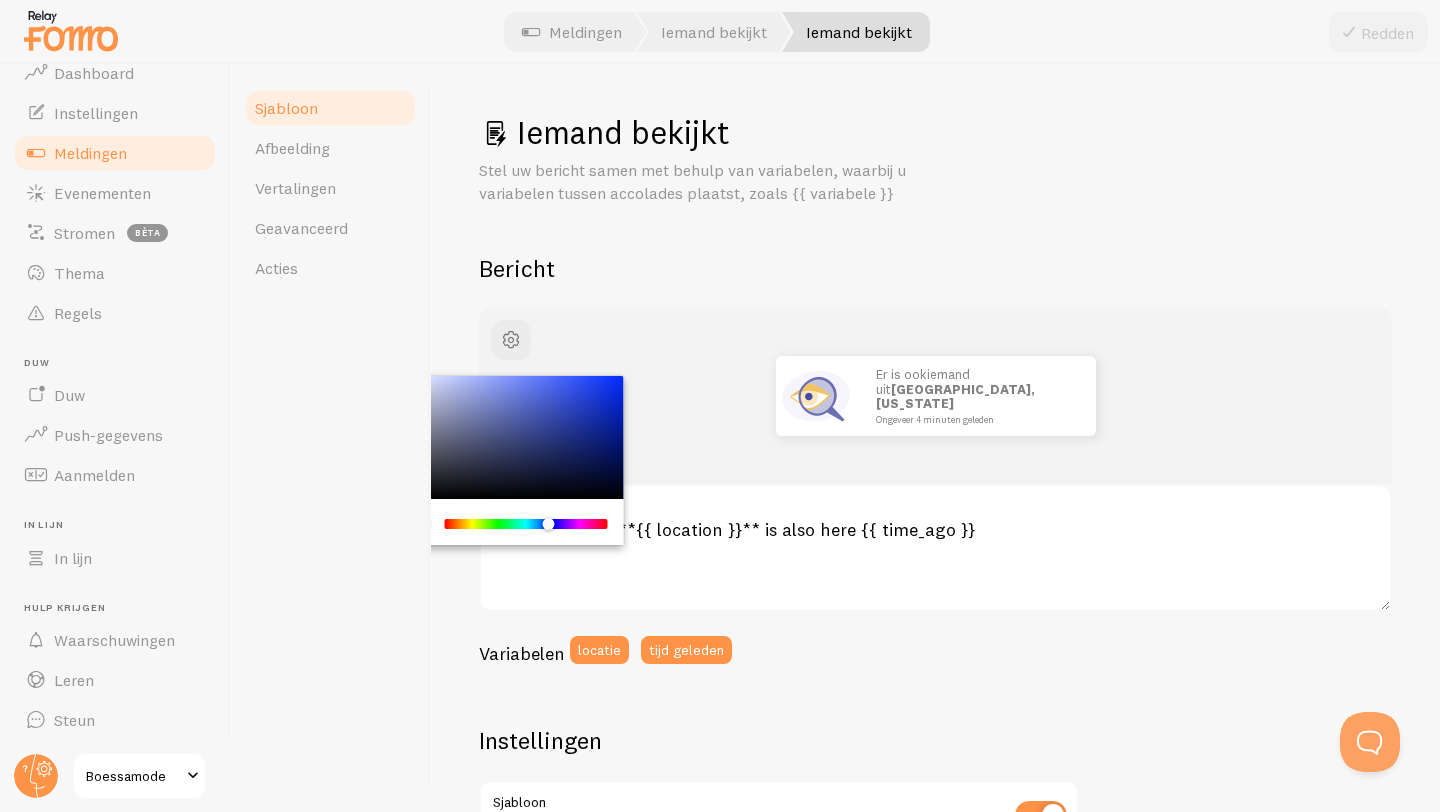click at bounding box center (526, 524) 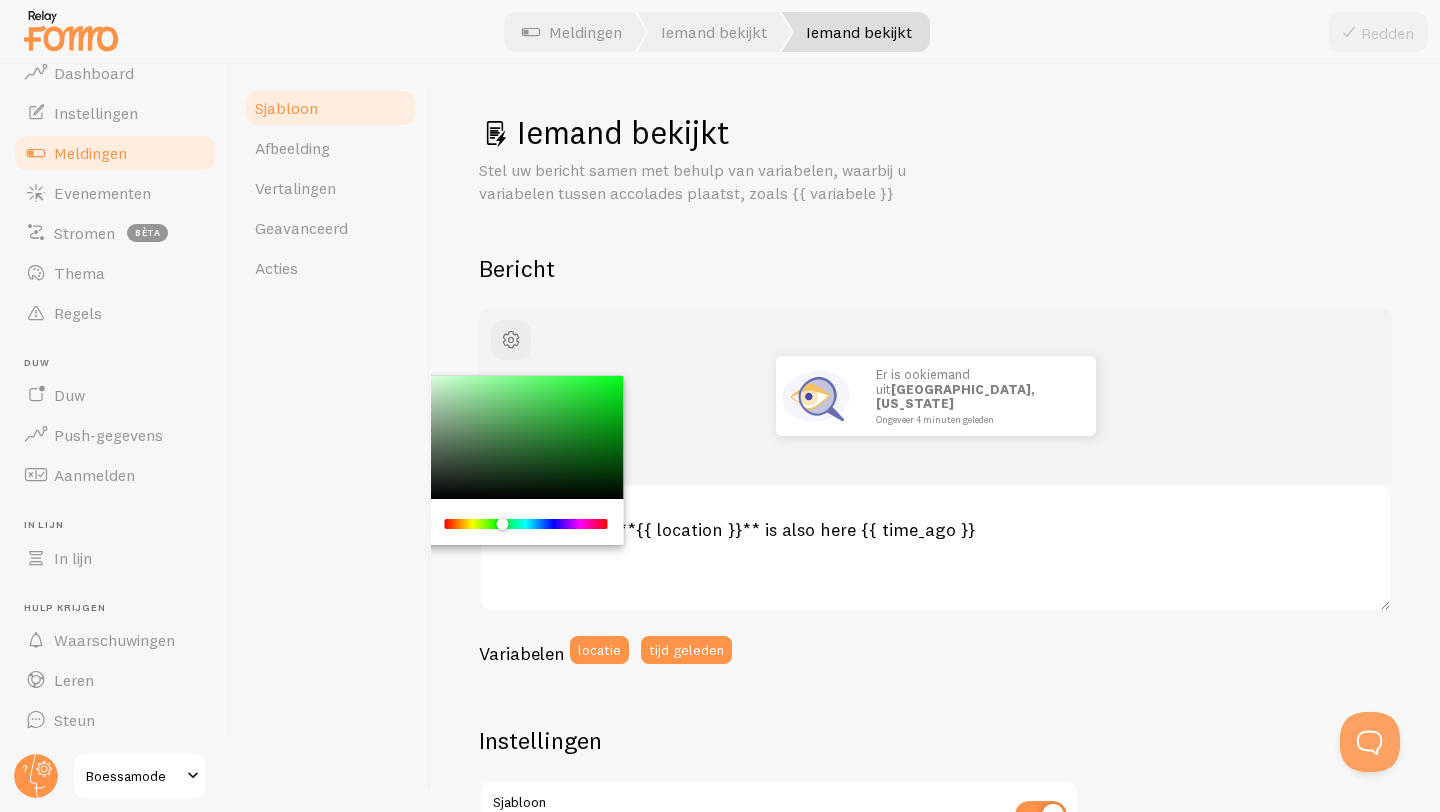click at bounding box center [526, 524] 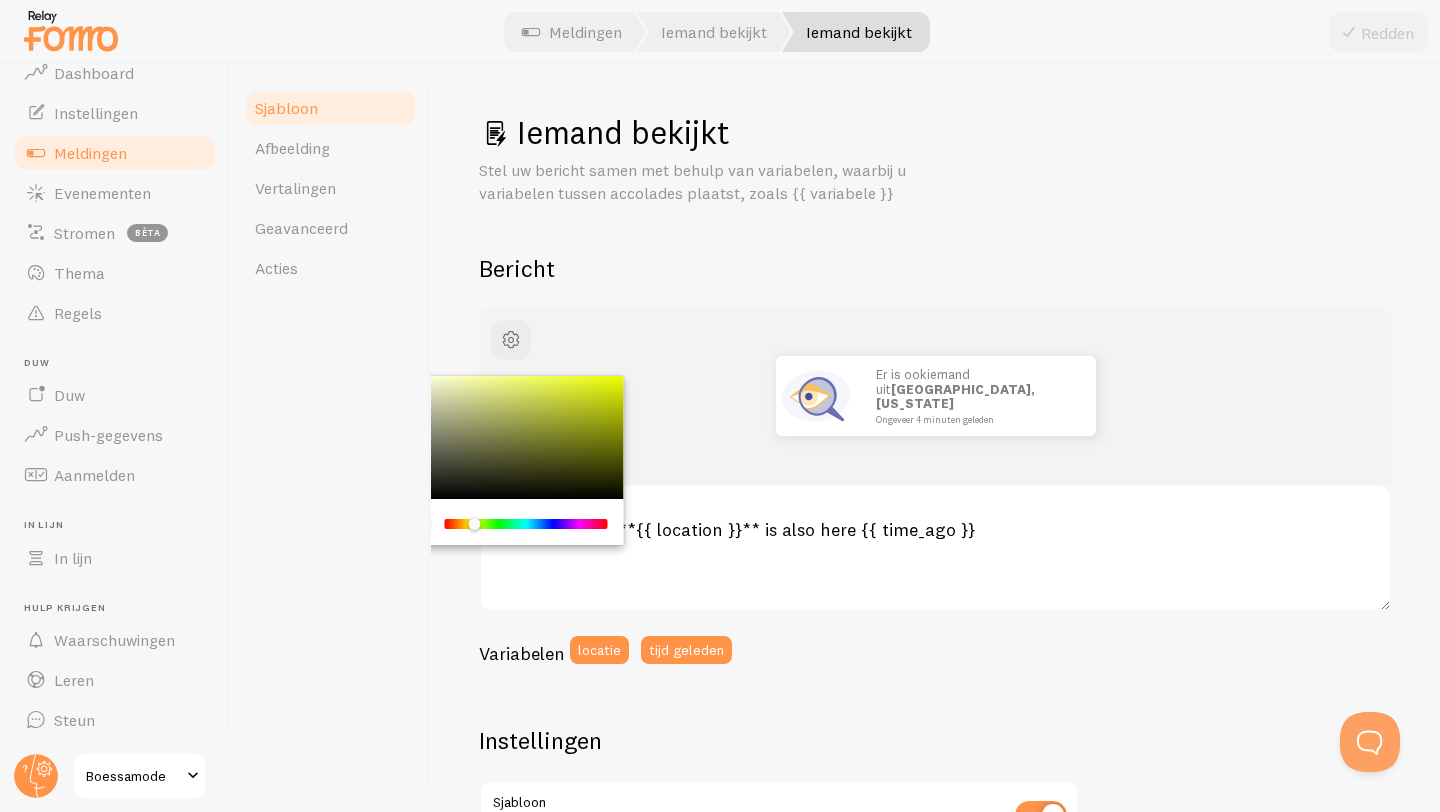 click at bounding box center [526, 524] 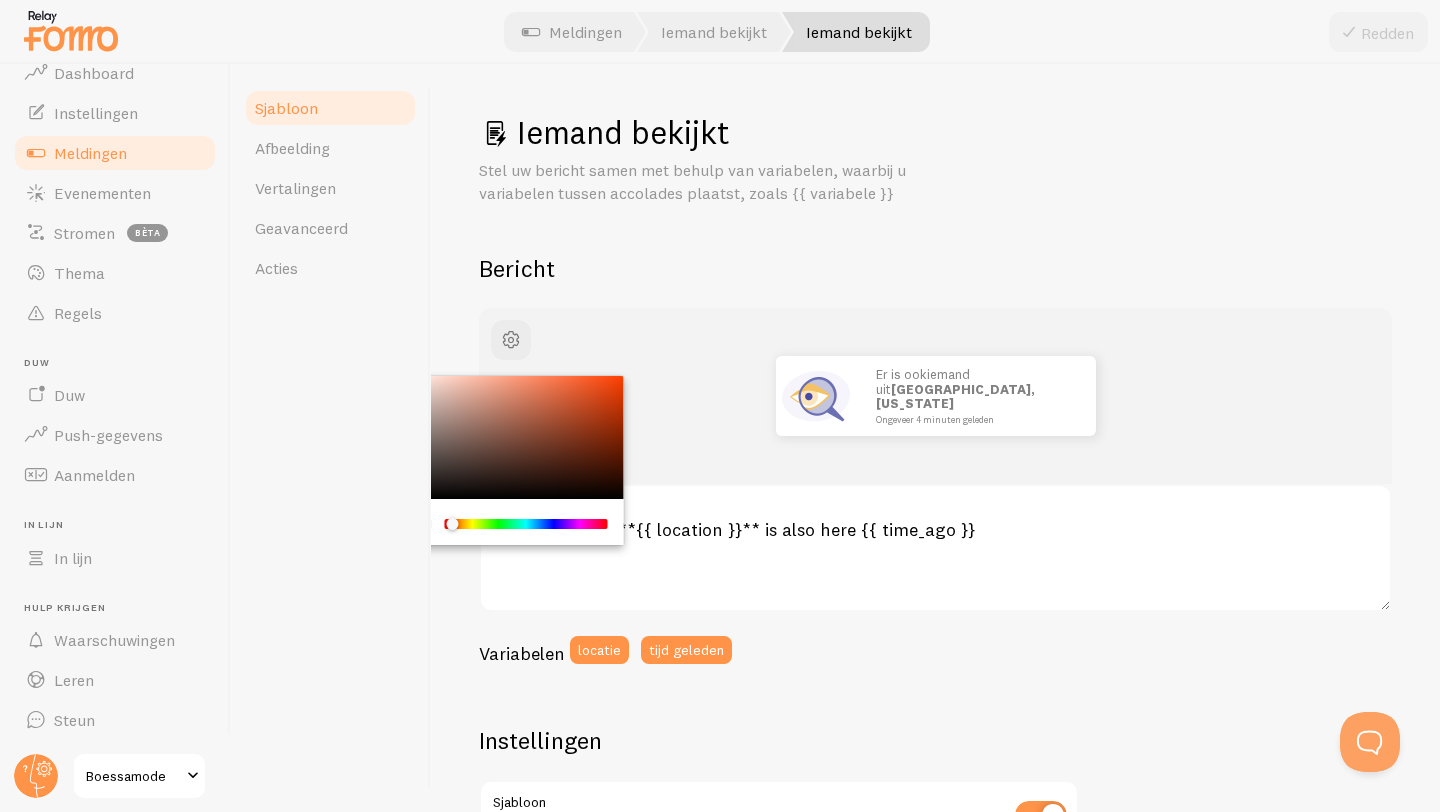 click at bounding box center [526, 524] 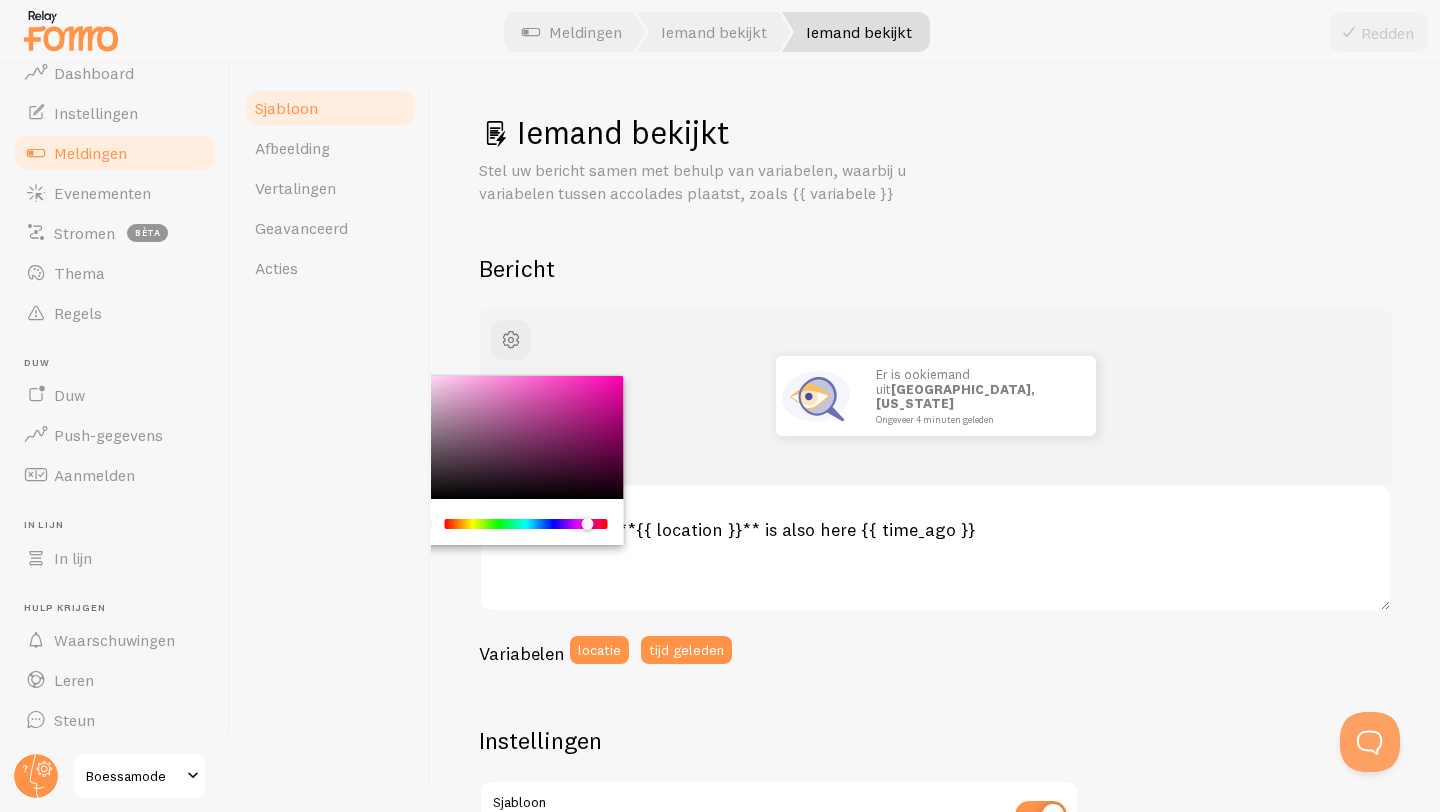 click on "Er is ook  iemand uit  Manhattan, New York Ongeveer 4 minuten geleden" at bounding box center (935, 396) 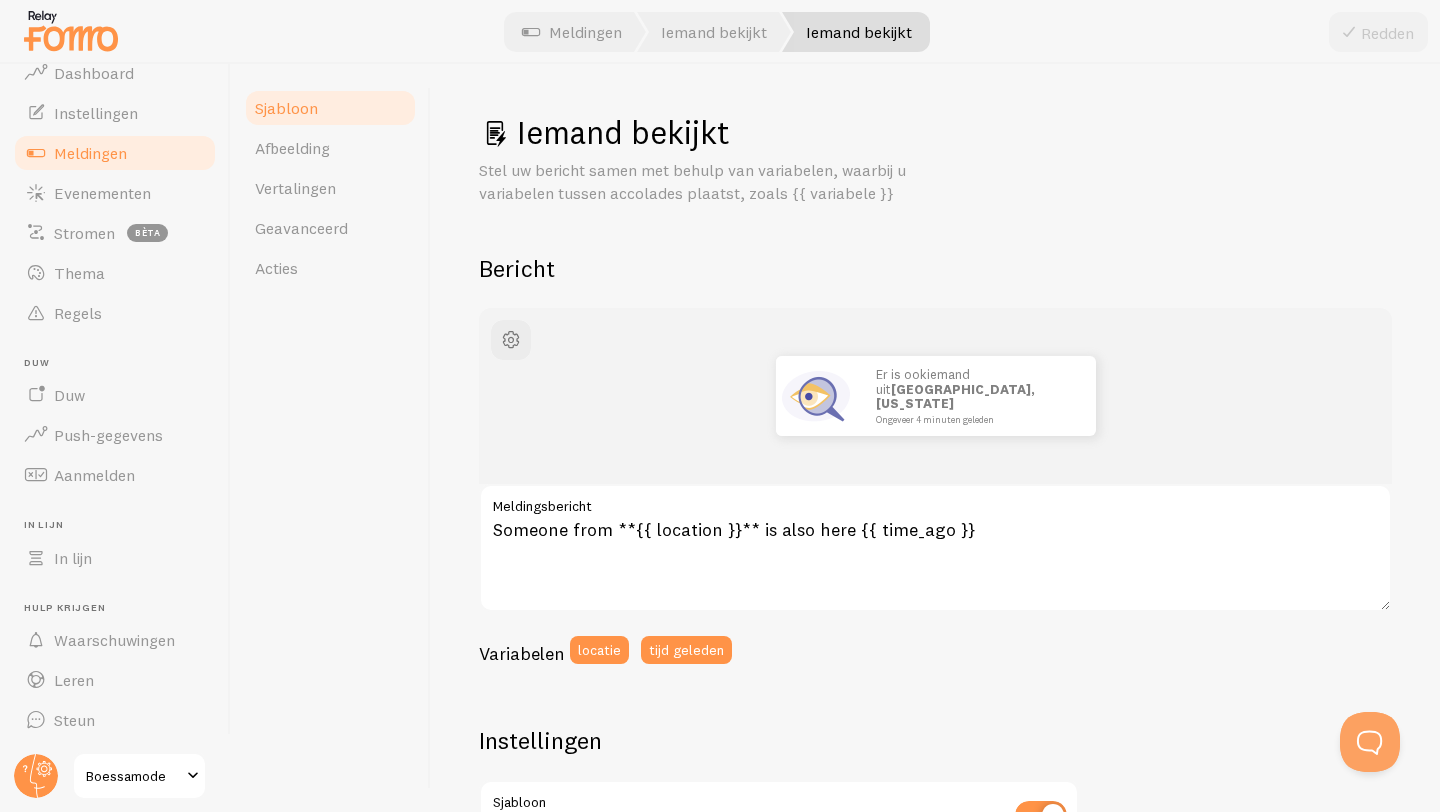 click on "Er is ook  iemand uit  Manhattan, New York Ongeveer 4 minuten geleden" at bounding box center (935, 396) 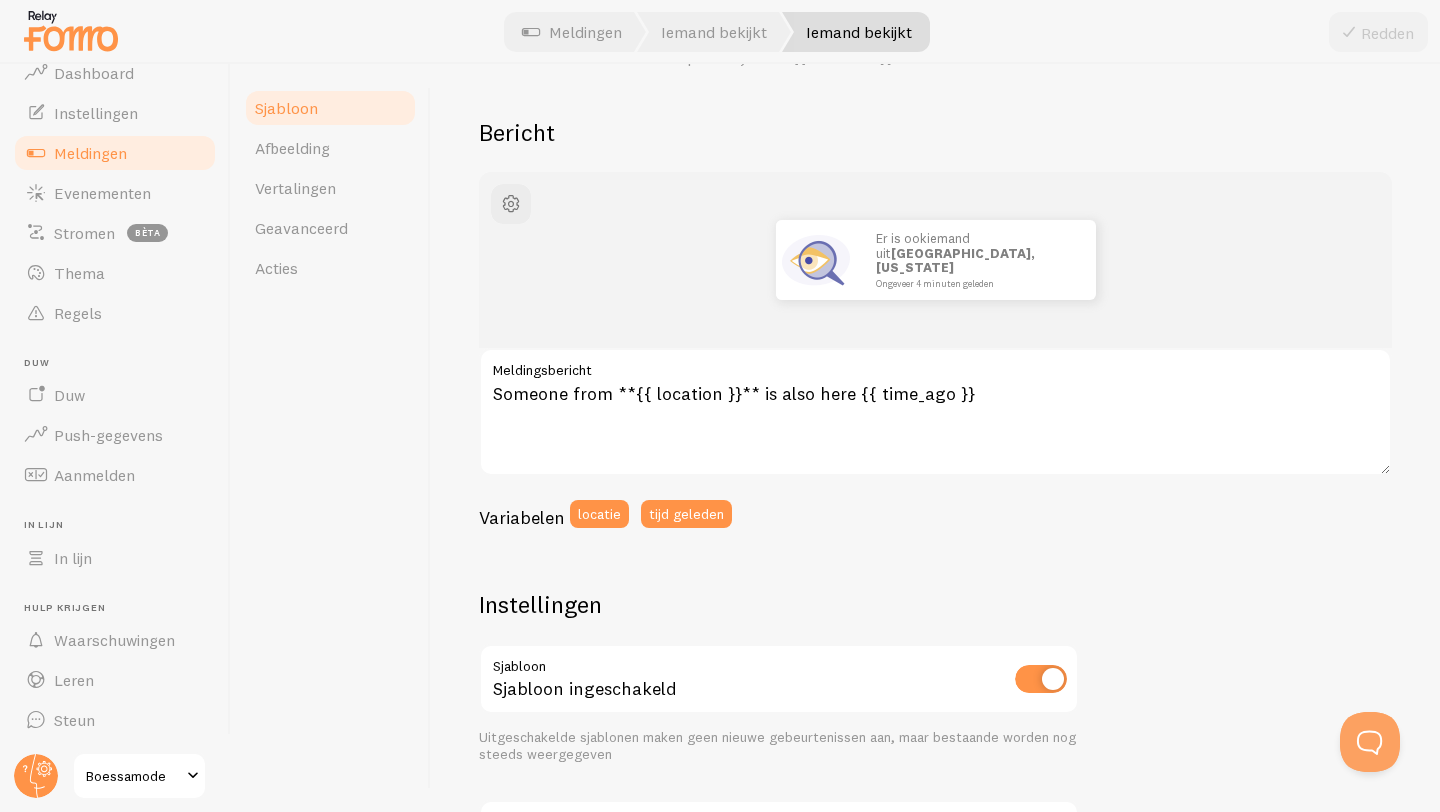 scroll, scrollTop: 131, scrollLeft: 0, axis: vertical 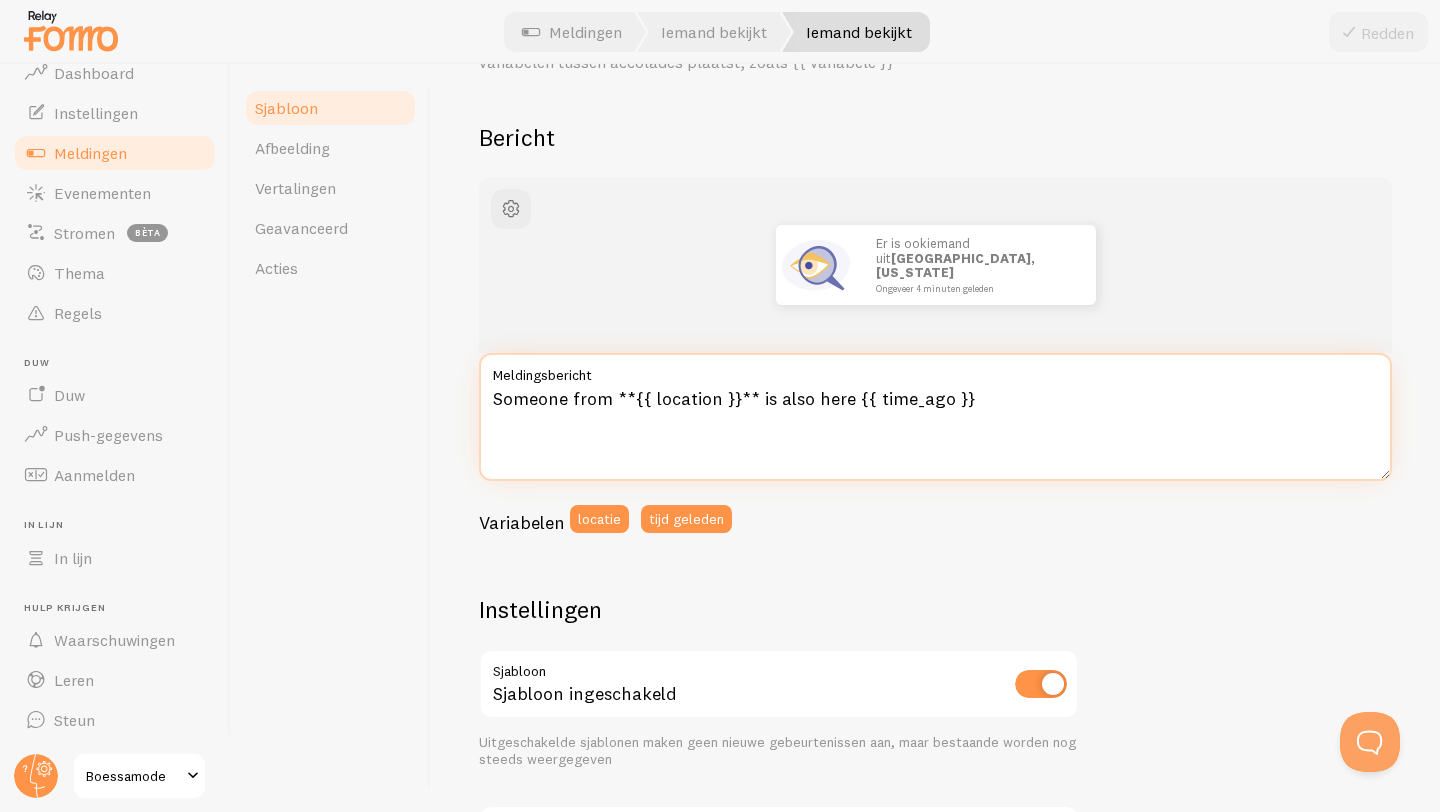 click on "Someone from **{{ location }}** is also here {{ time_ago }}" at bounding box center (935, 417) 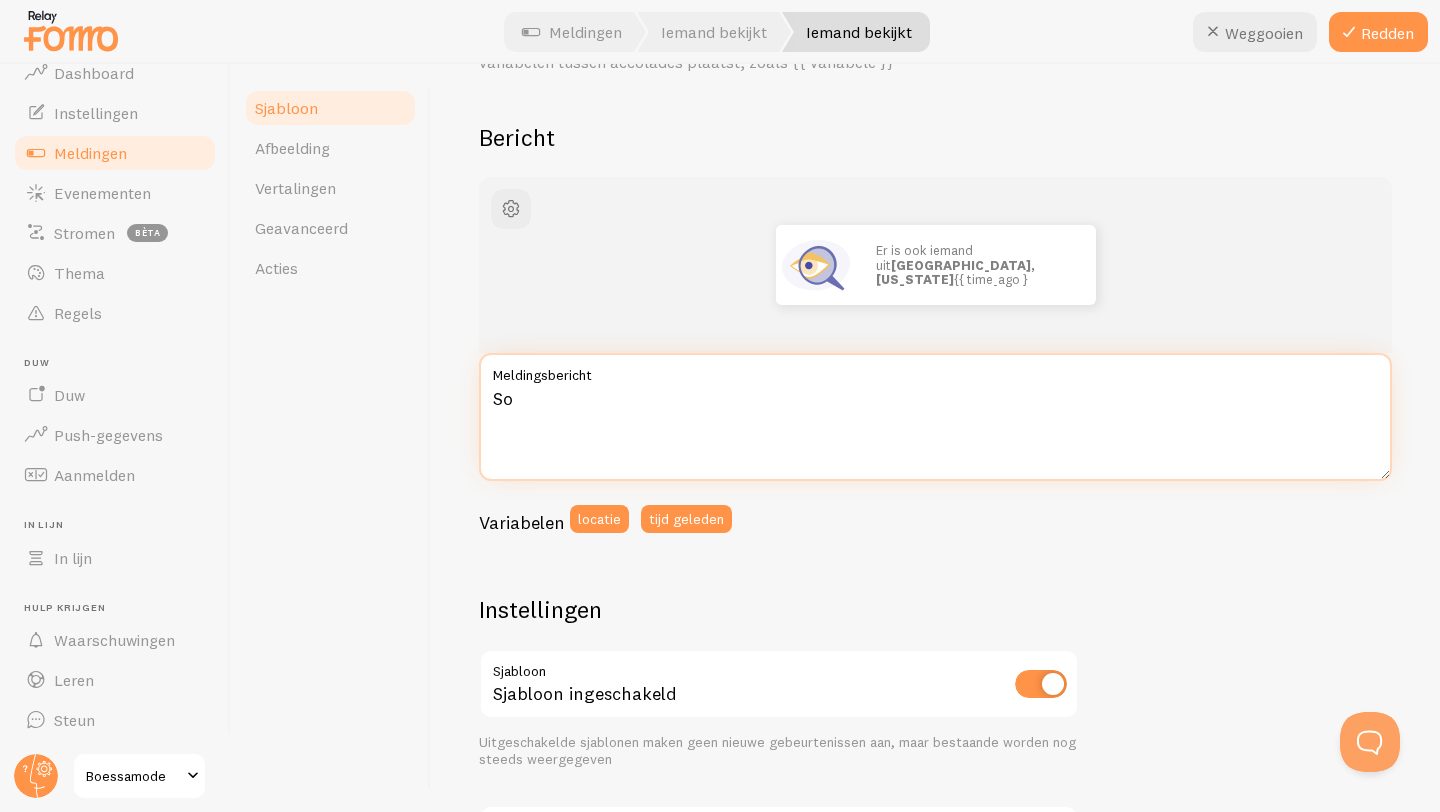 type on "S" 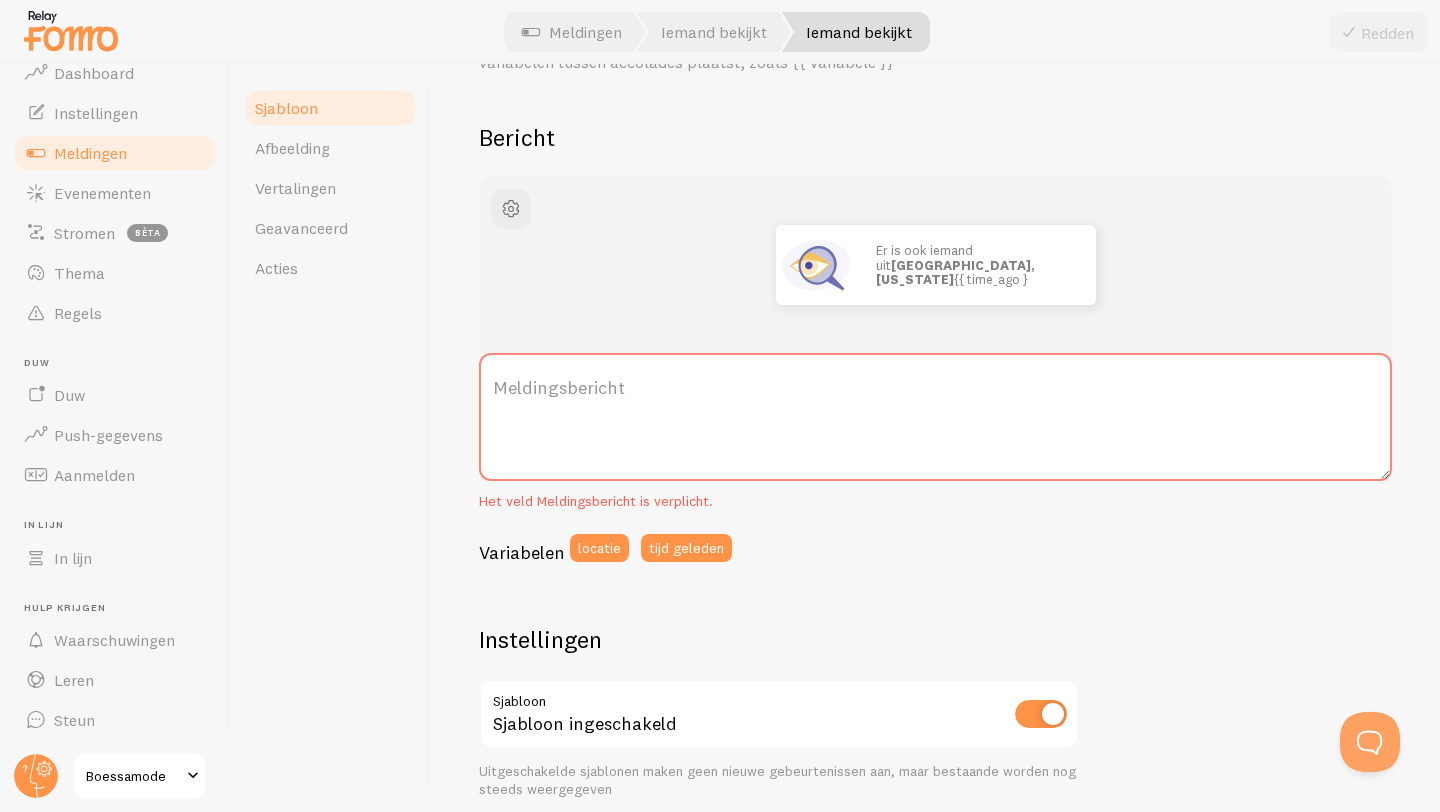 click on "Meldingsbericht" at bounding box center (935, 388) 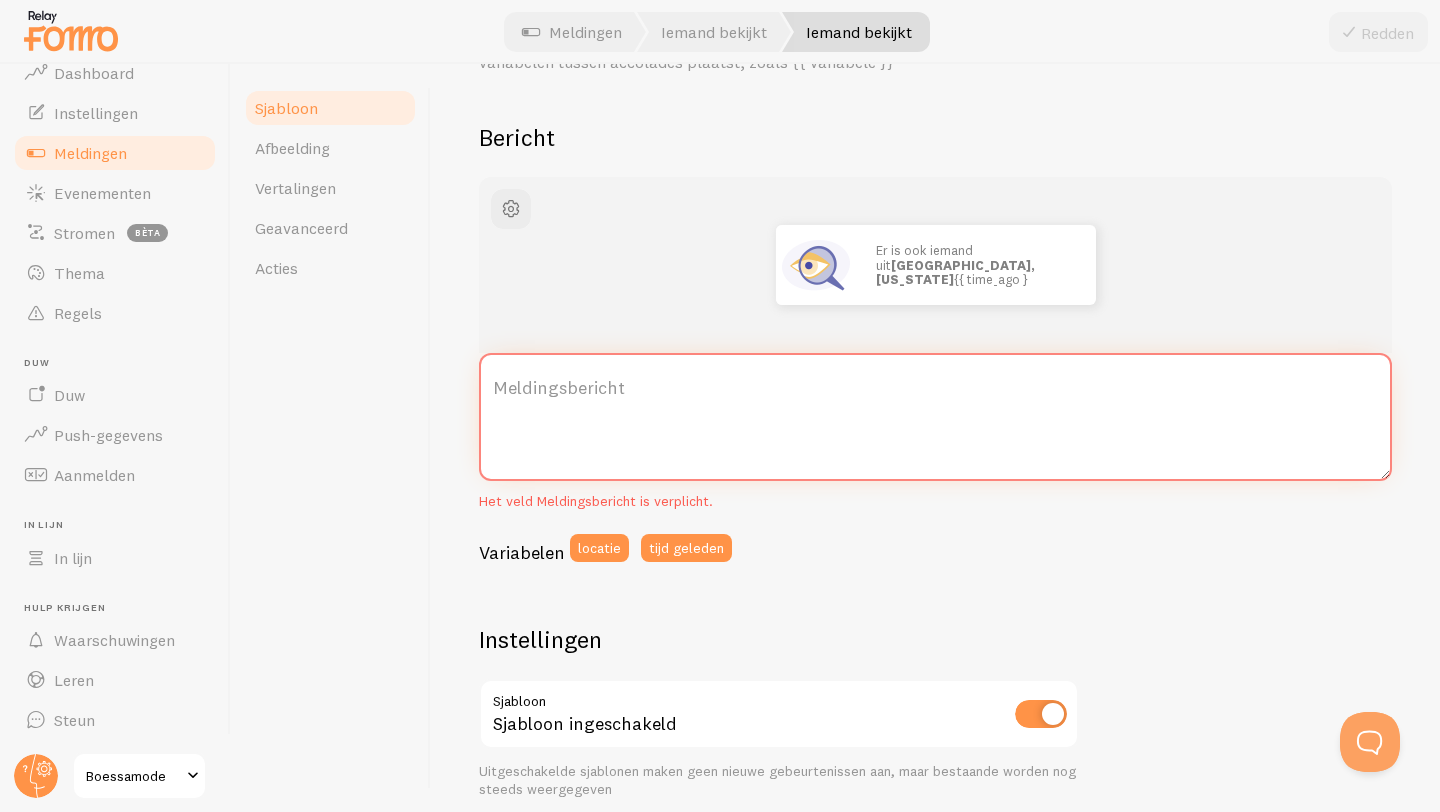 click on "Meldingsbericht" at bounding box center [935, 417] 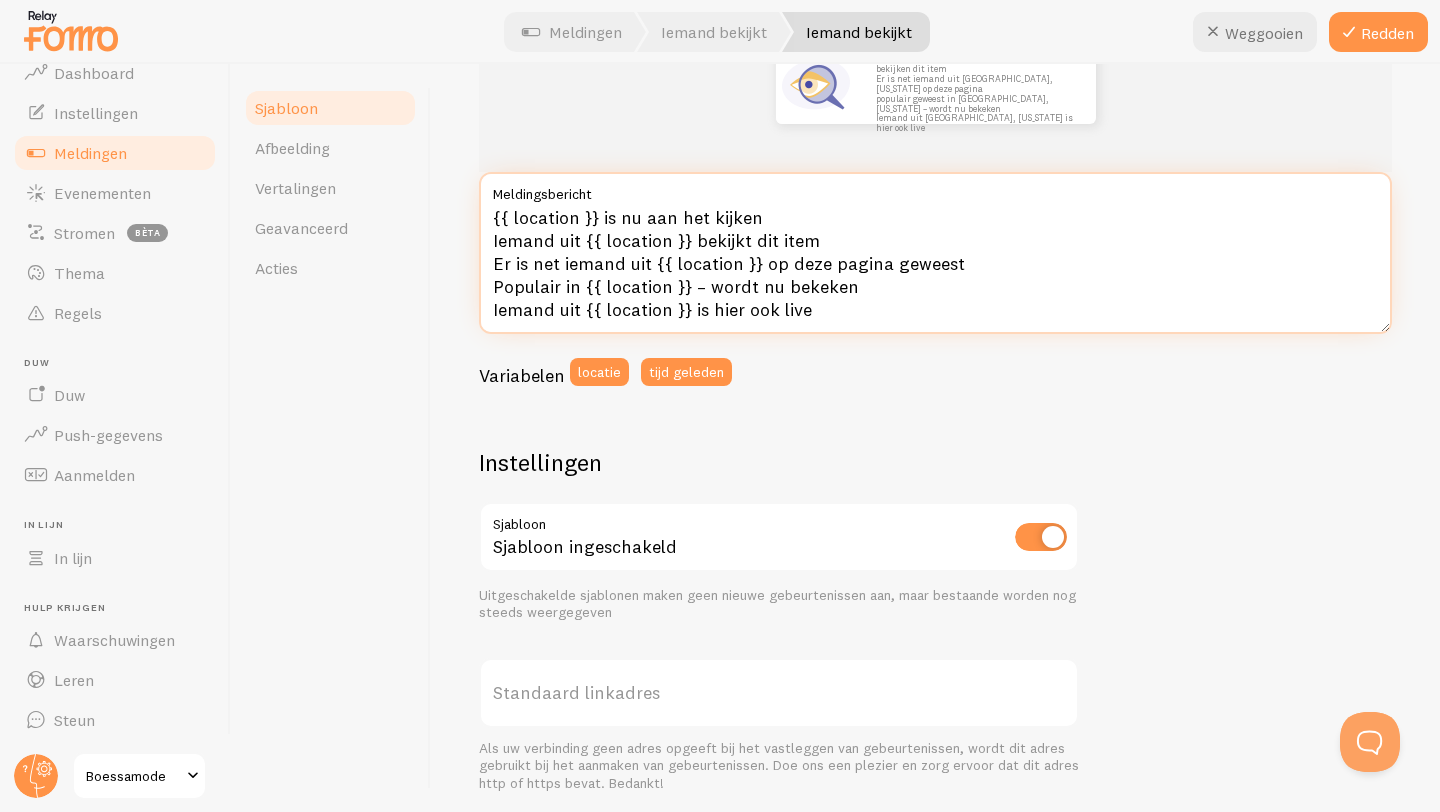 scroll, scrollTop: 292, scrollLeft: 0, axis: vertical 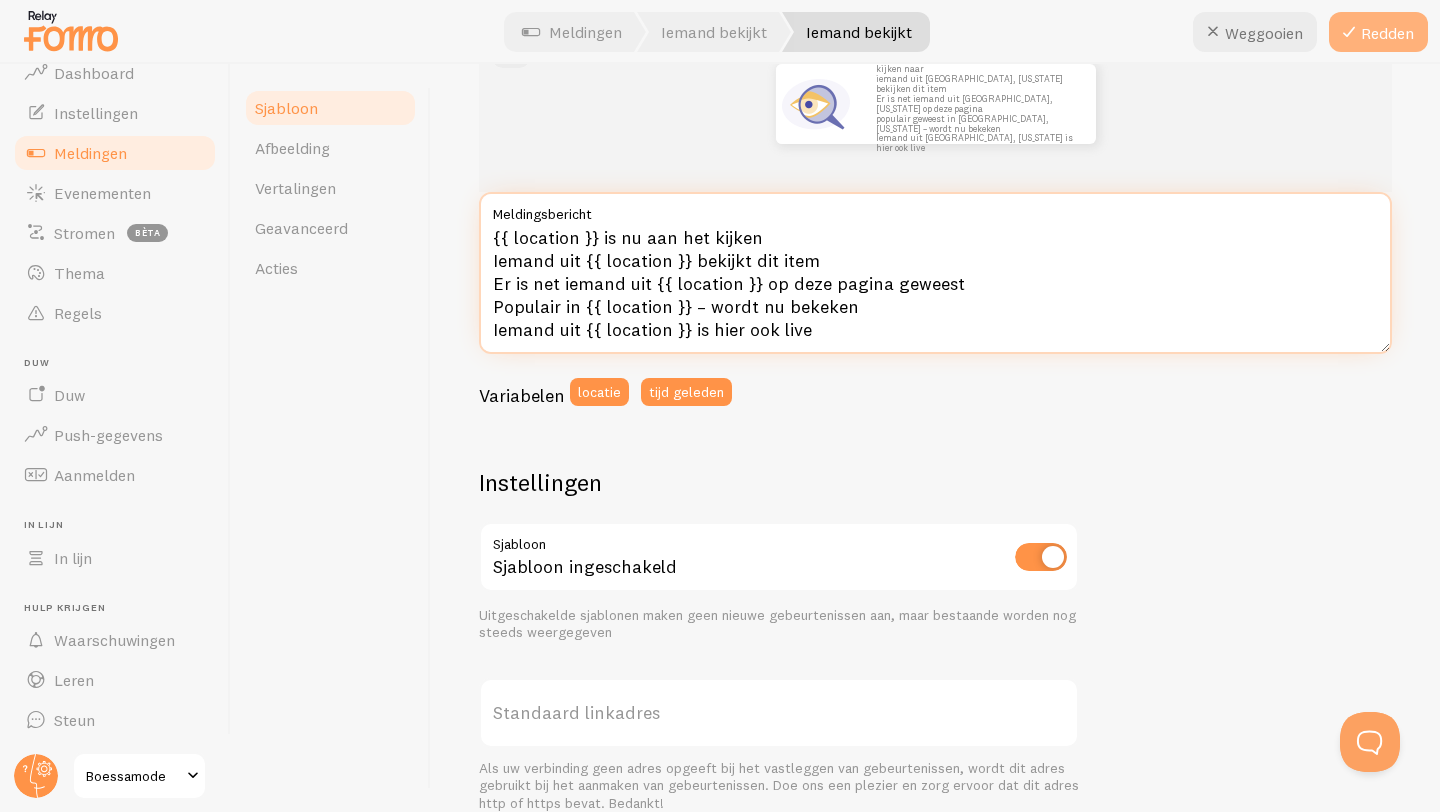 type on "{{ location }} is nu aan het kijken
Iemand uit {{ location }} bekijkt dit item
Er is net iemand uit {{ location }} op deze pagina geweest
Populair in {{ location }} – wordt nu bekeken
Iemand uit {{ location }} is hier ook live" 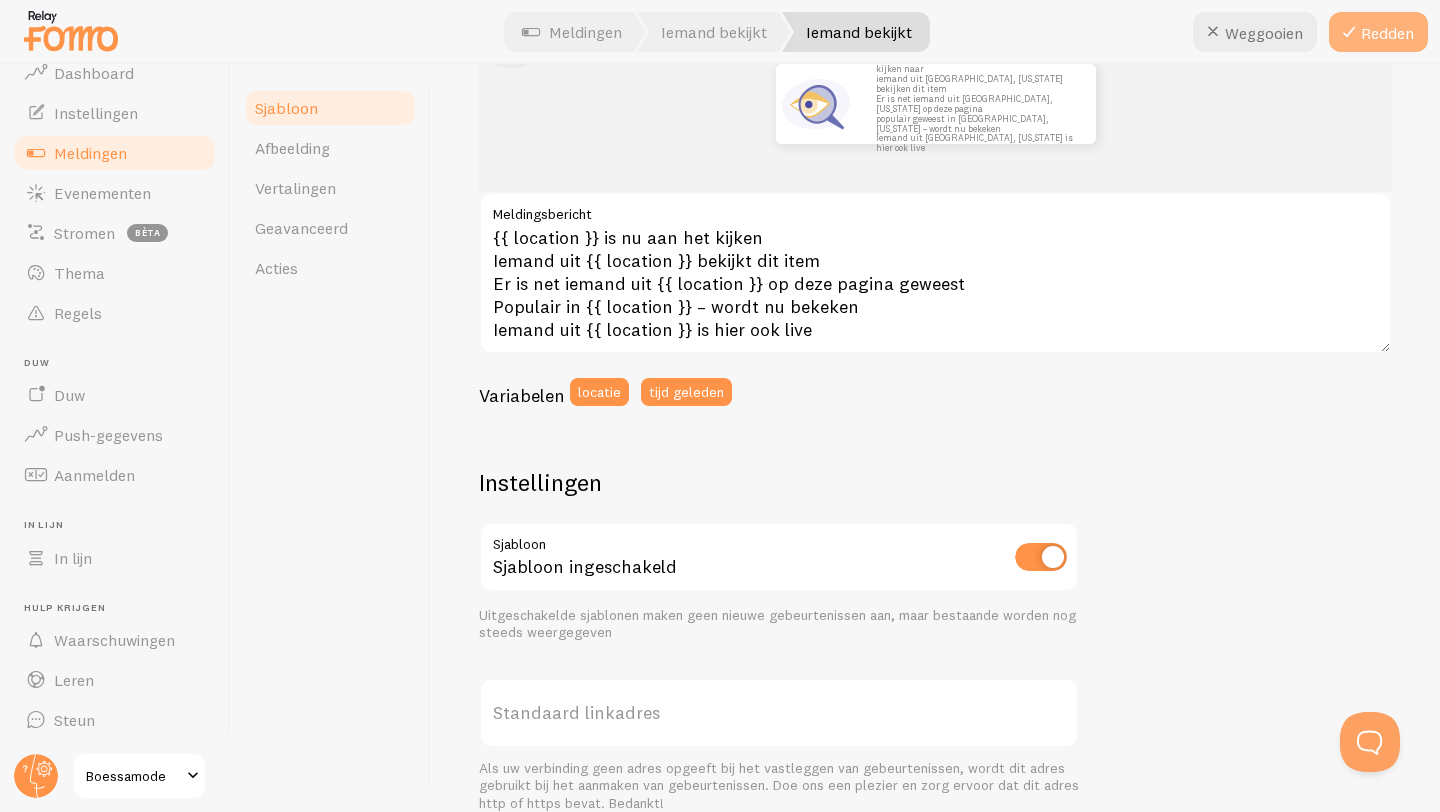 click on "Redden" at bounding box center (1378, 32) 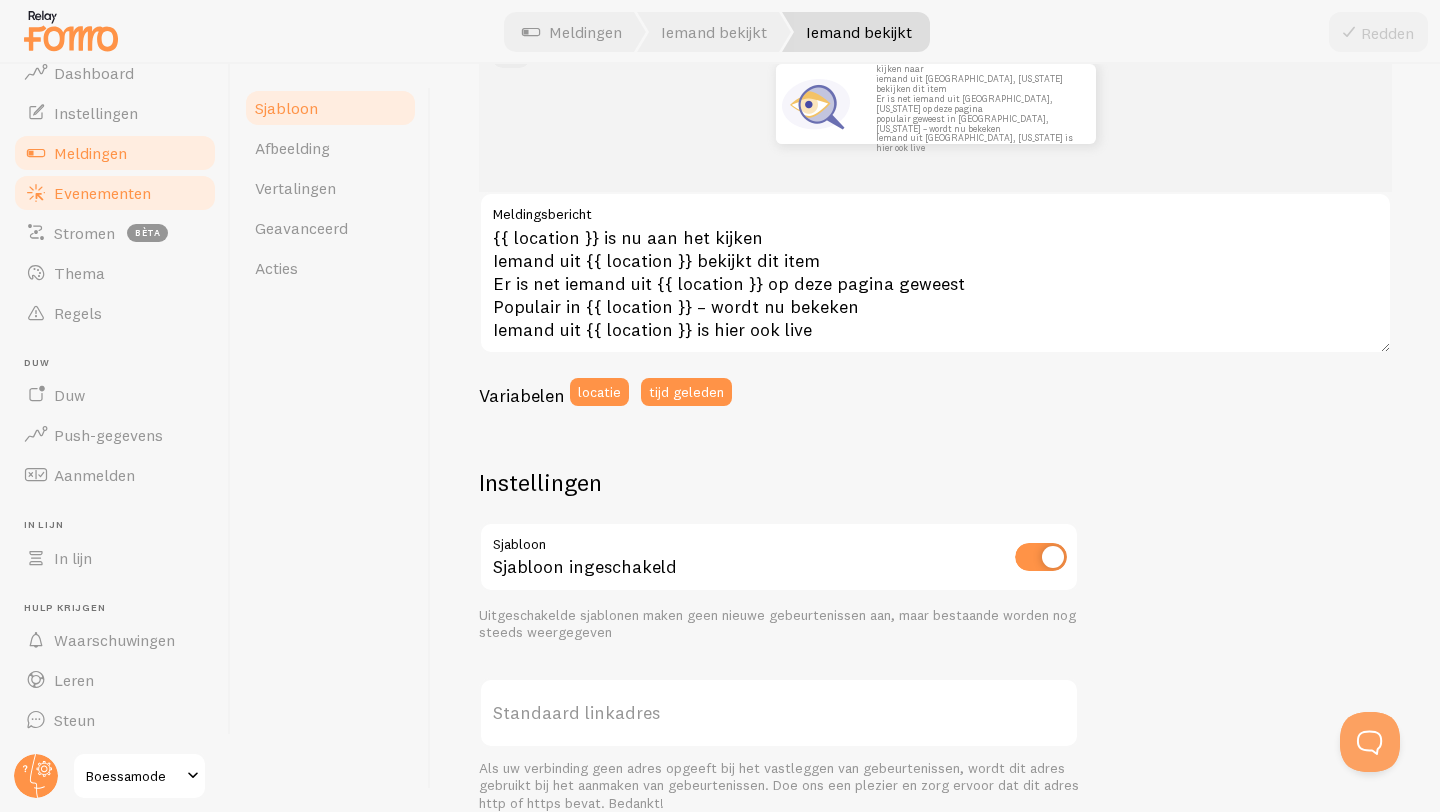 click on "Evenementen" at bounding box center [115, 193] 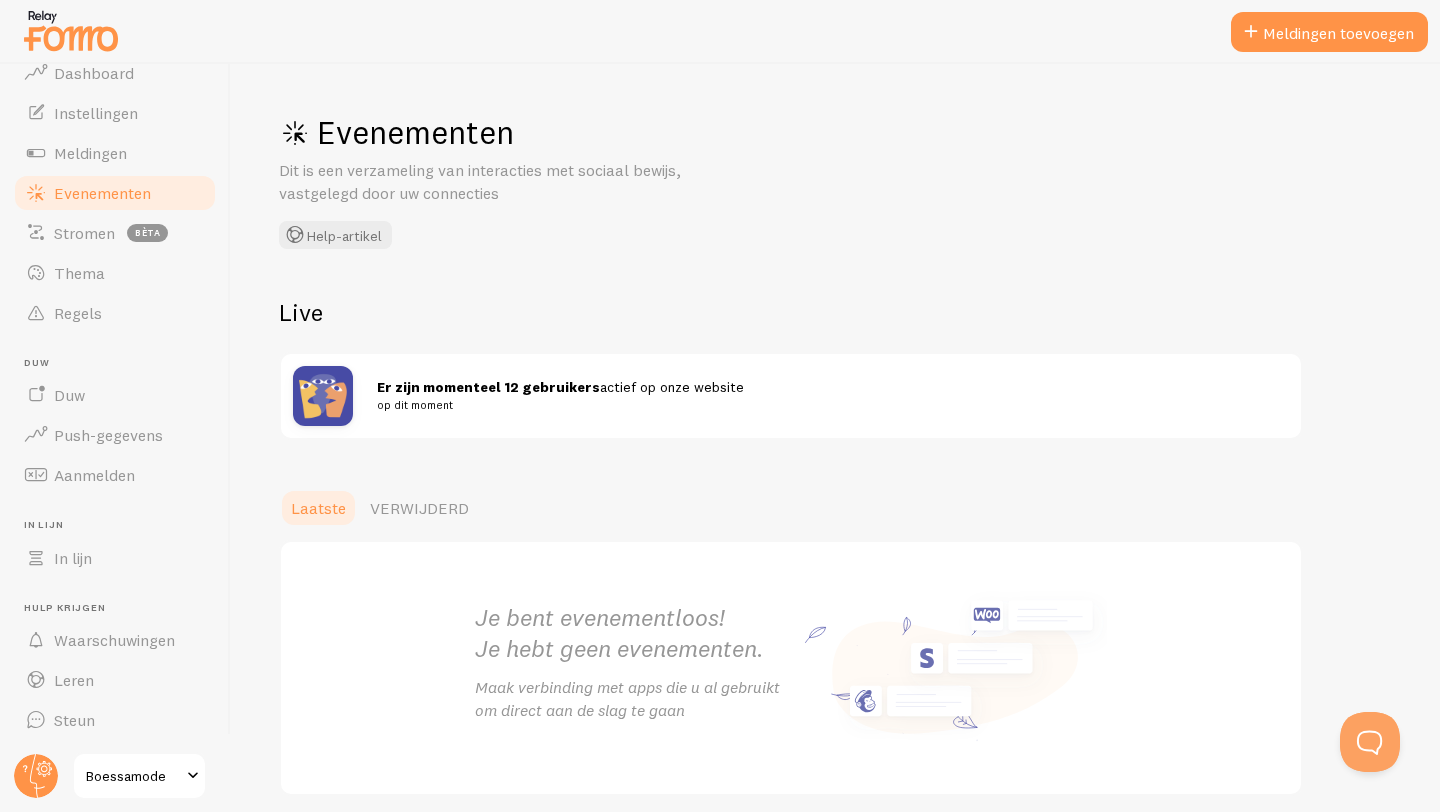 click on "Meldingen toevoegen" at bounding box center (1338, 33) 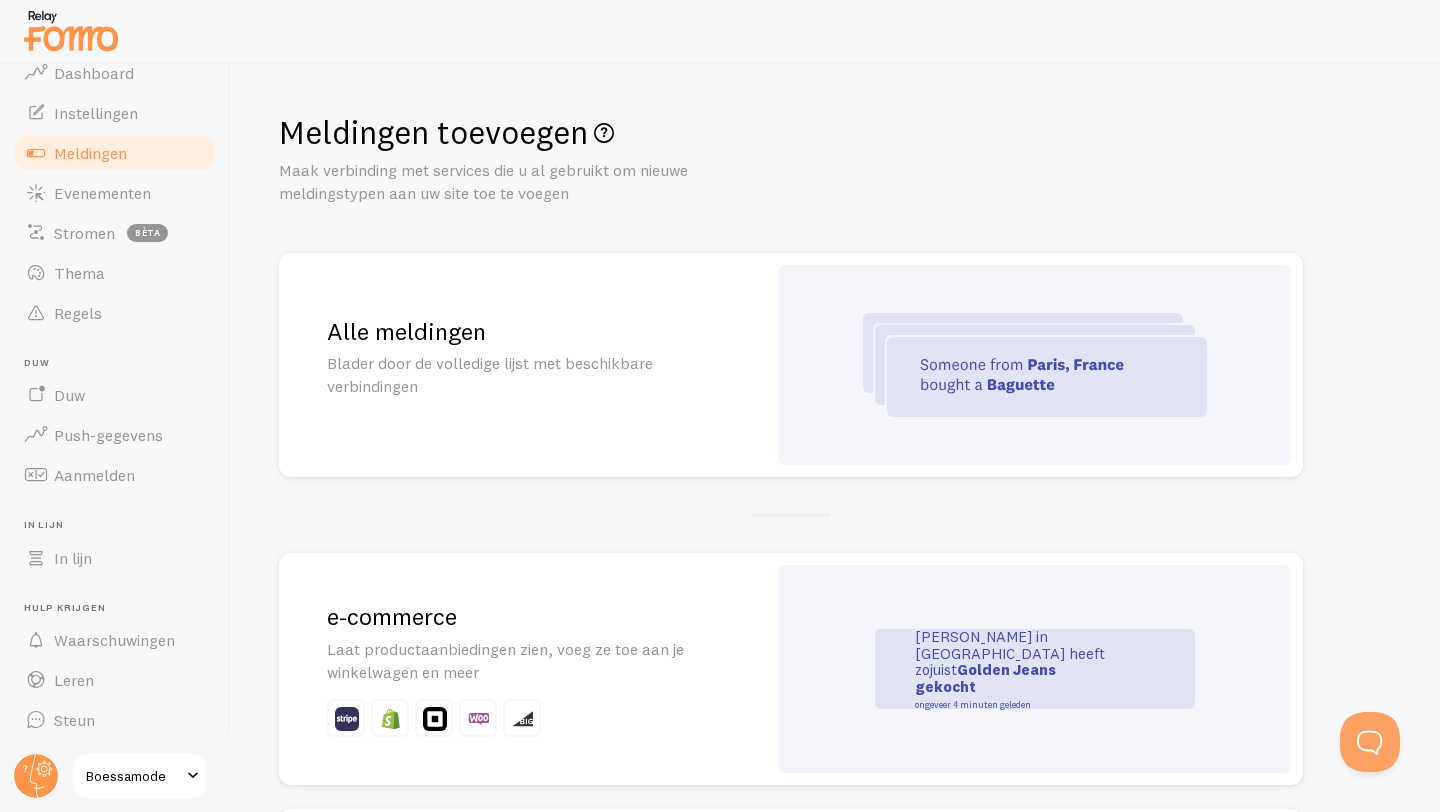 click at bounding box center [1035, 365] 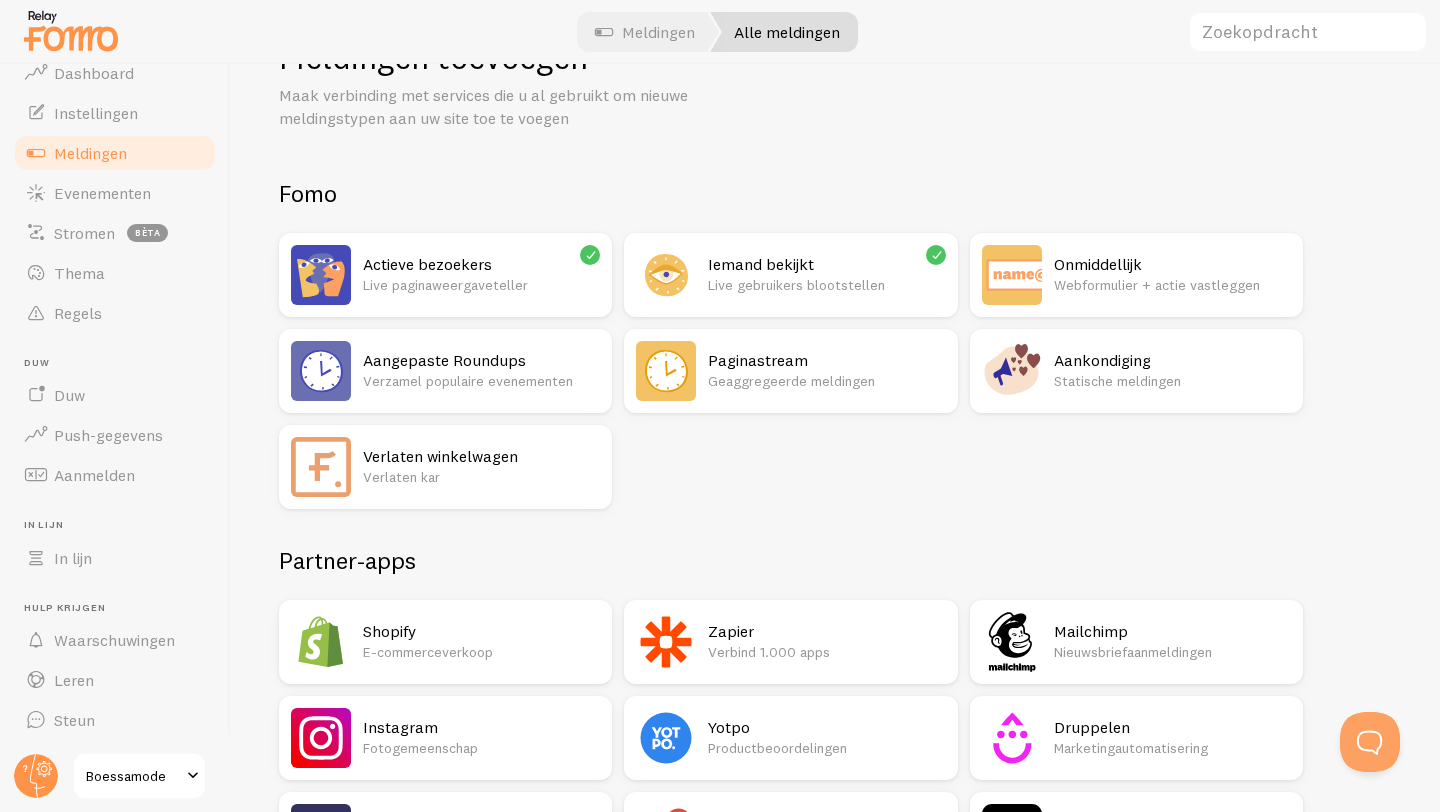 scroll, scrollTop: 0, scrollLeft: 0, axis: both 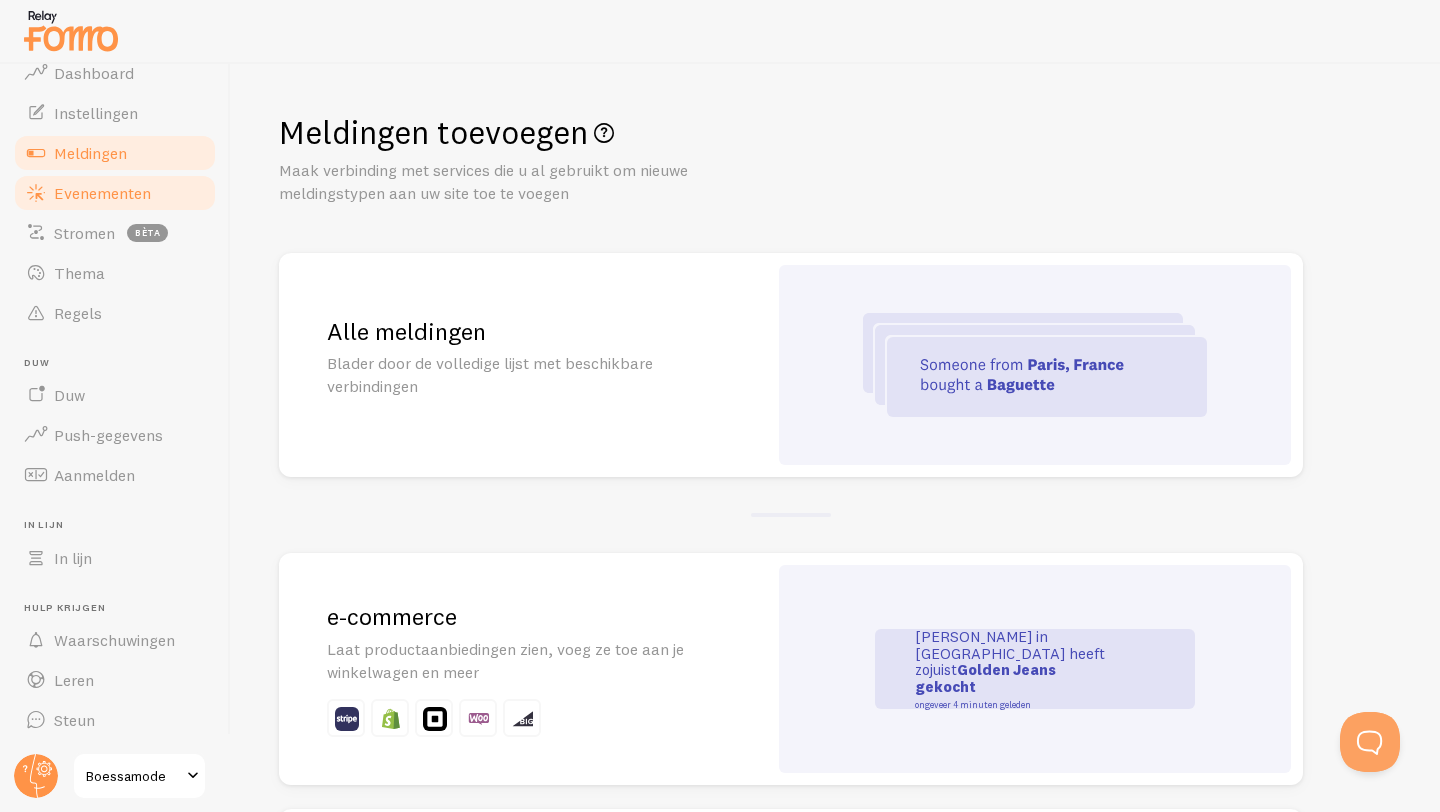 click on "Evenementen" at bounding box center (115, 193) 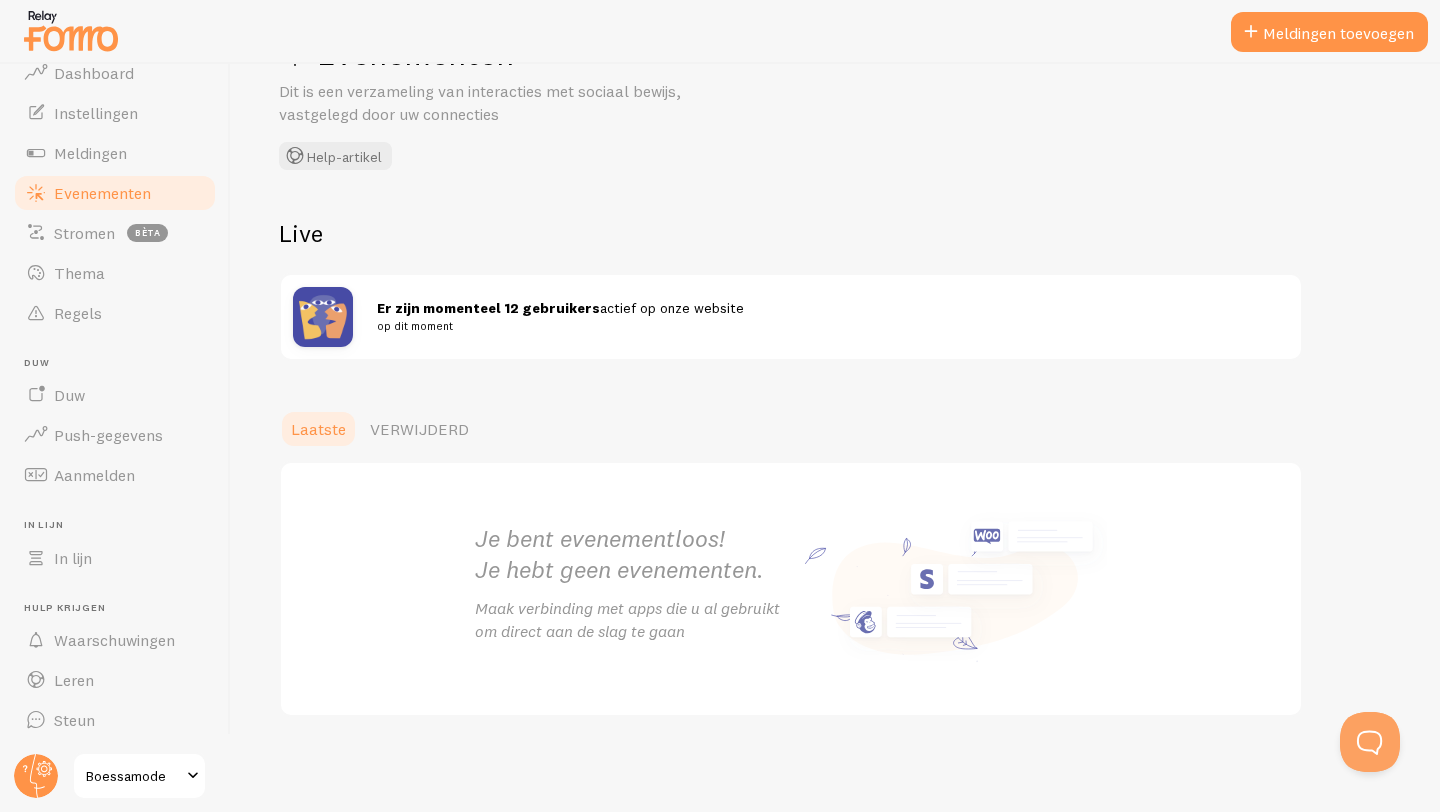 scroll, scrollTop: 78, scrollLeft: 0, axis: vertical 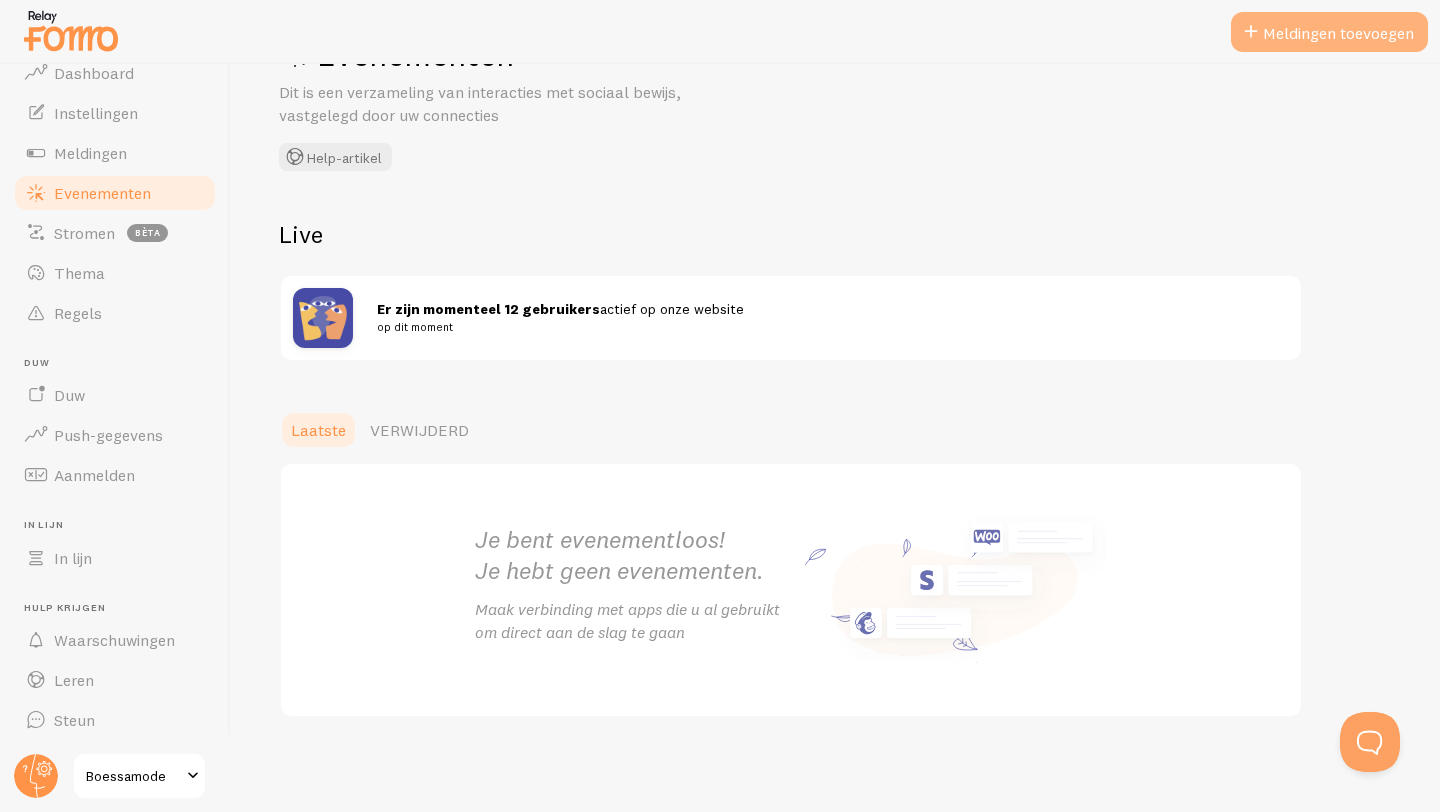click on "Meldingen toevoegen" at bounding box center [1329, 32] 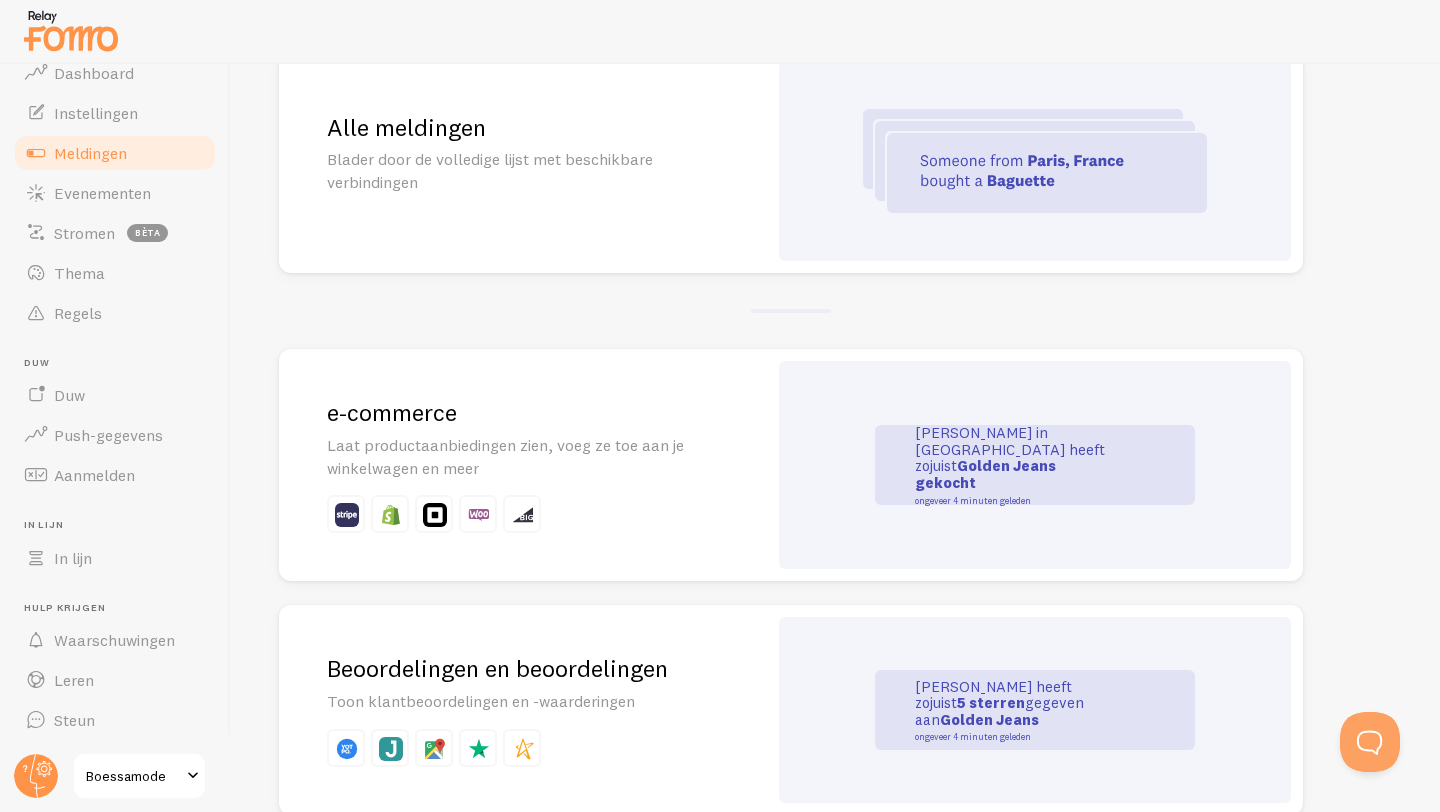 scroll, scrollTop: 205, scrollLeft: 0, axis: vertical 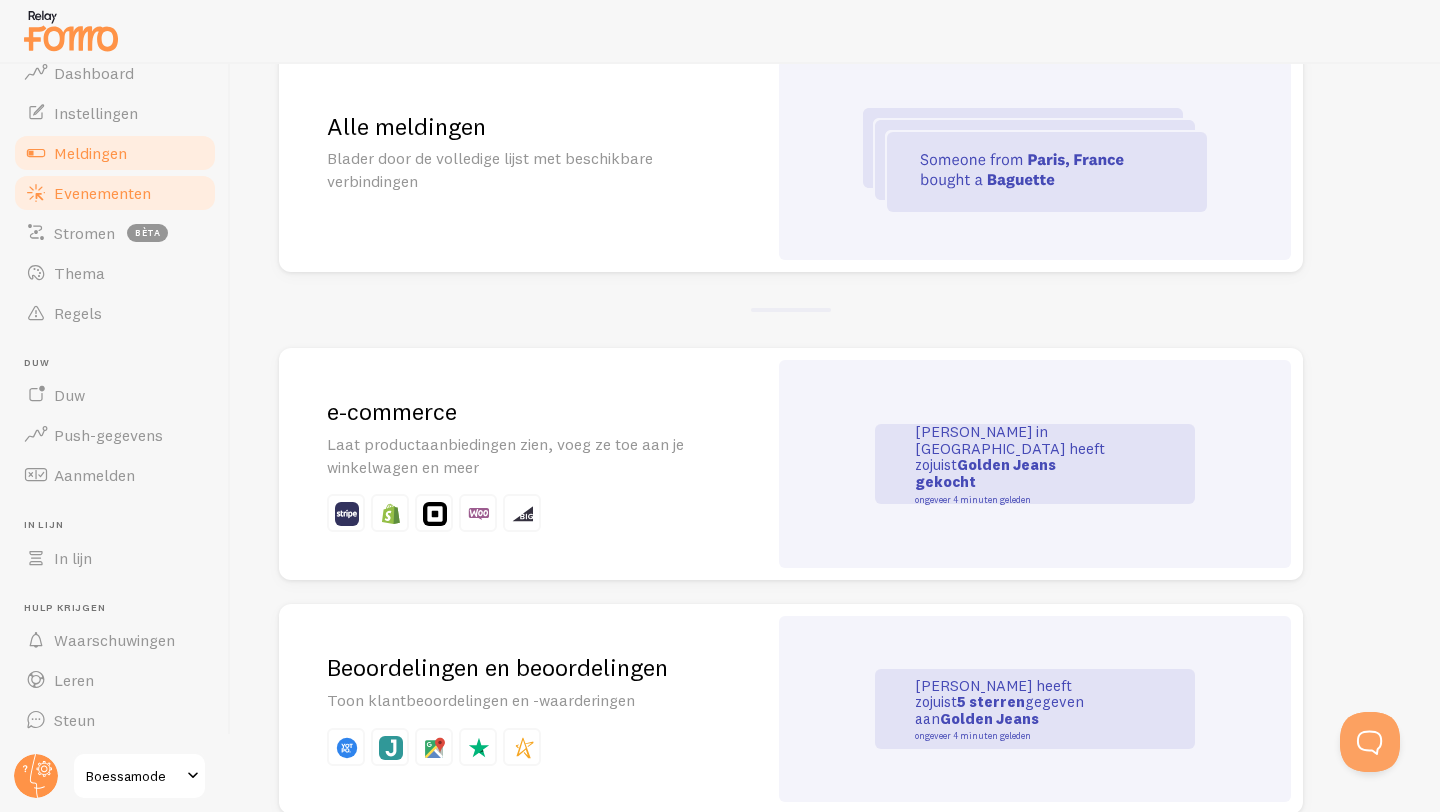 click on "Evenementen" at bounding box center [102, 193] 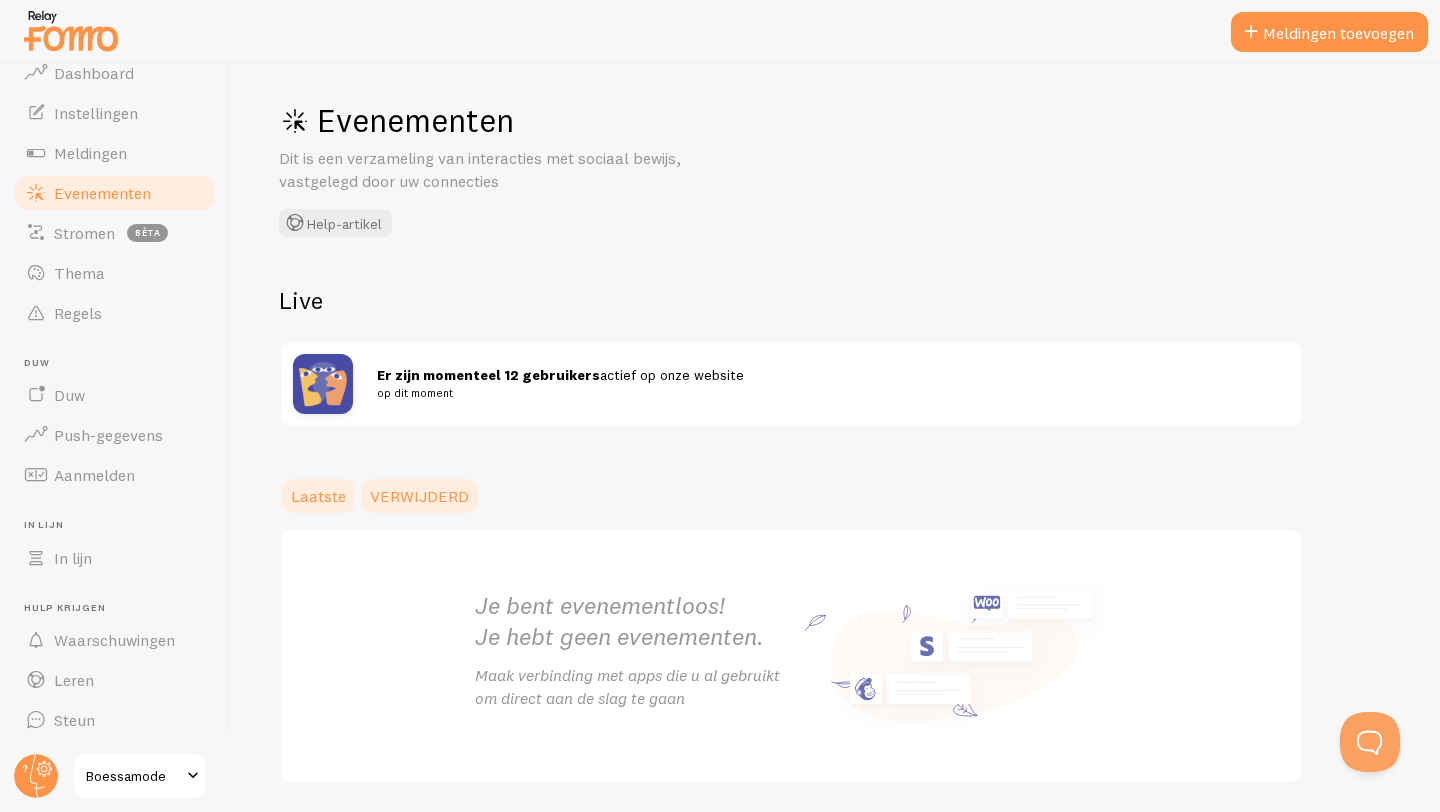 scroll, scrollTop: 2, scrollLeft: 0, axis: vertical 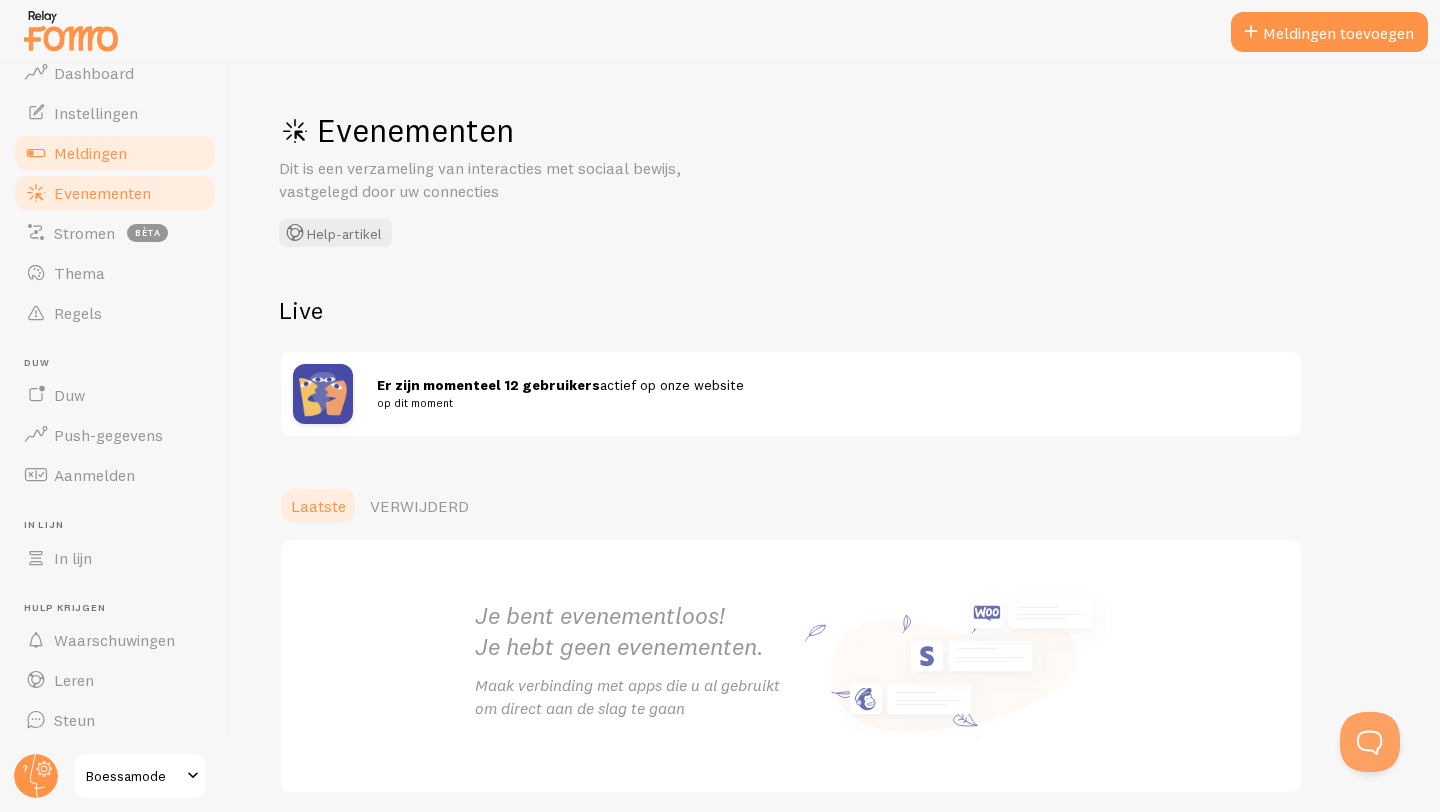 click on "Meldingen" at bounding box center [90, 153] 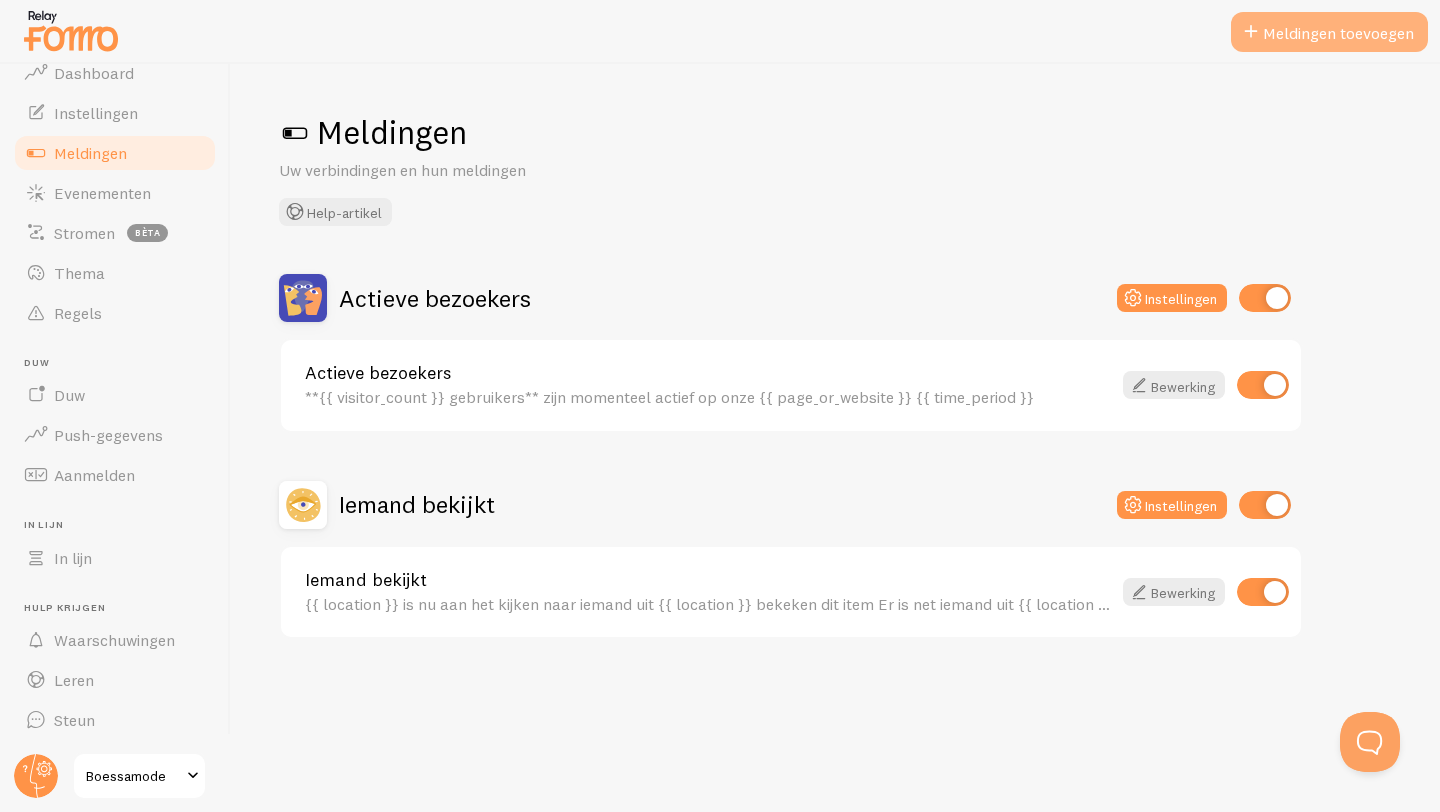 click at bounding box center [1251, 32] 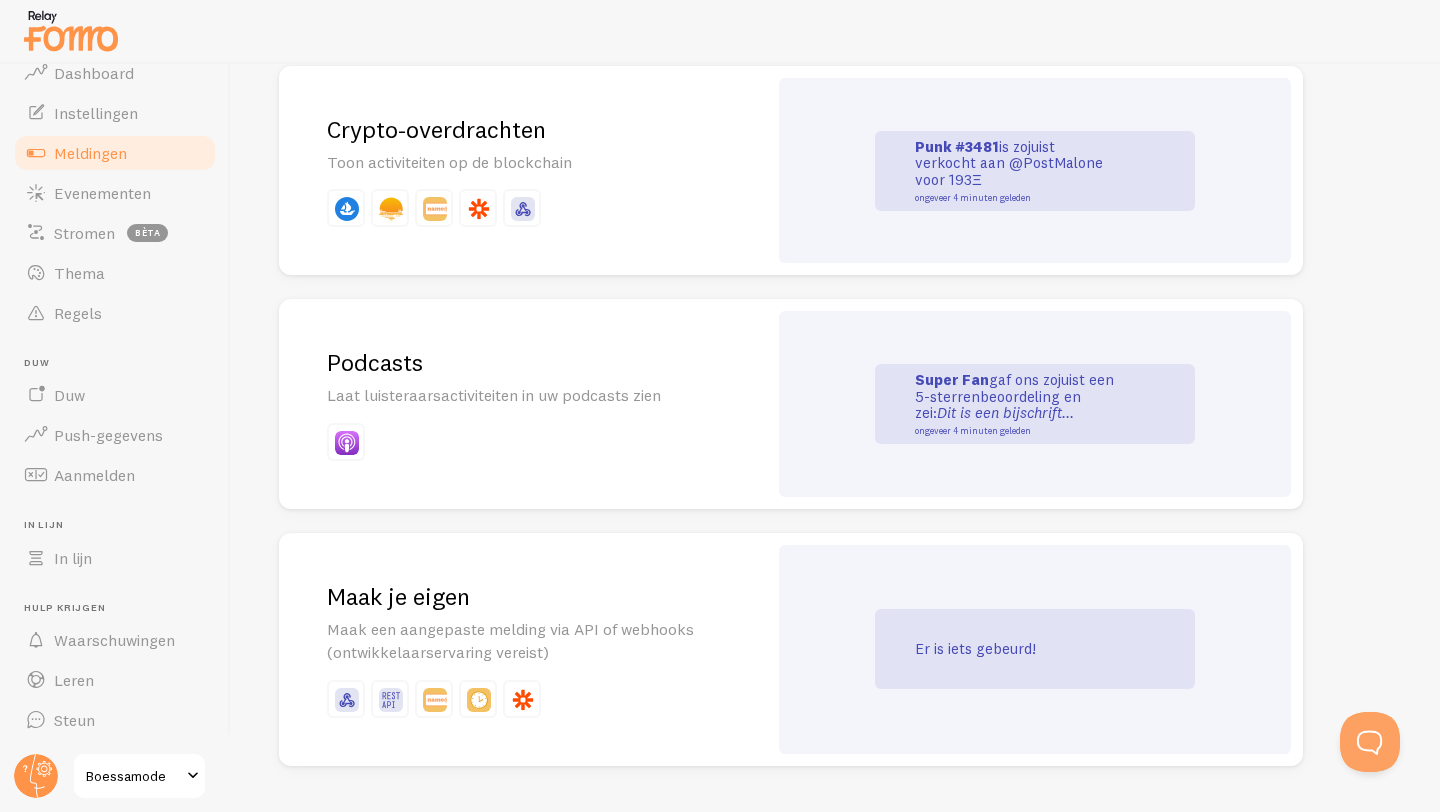 scroll, scrollTop: 4421, scrollLeft: 0, axis: vertical 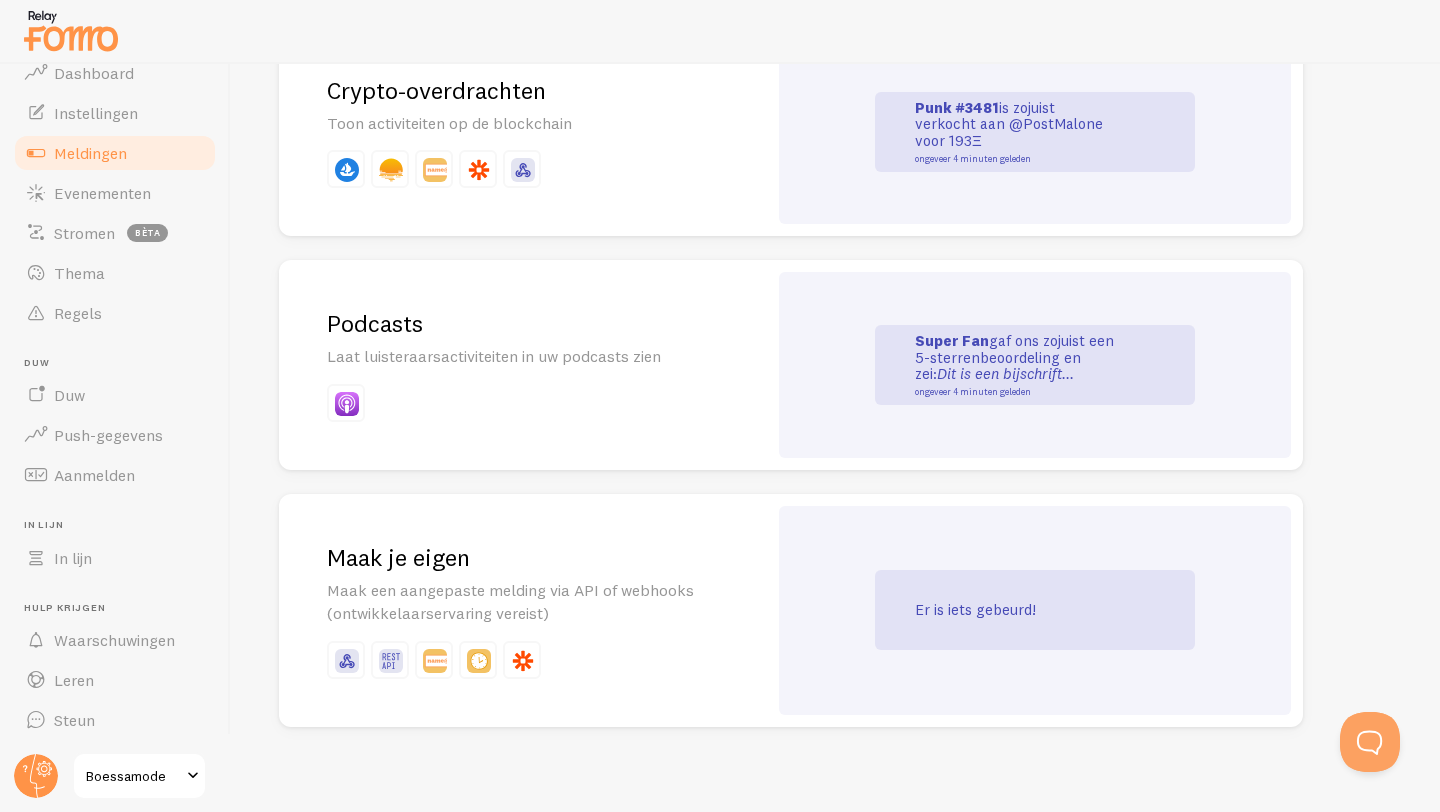 click on "Maak een aangepaste melding via API of webhooks (ontwikkelaarservaring vereist)" at bounding box center [510, 601] 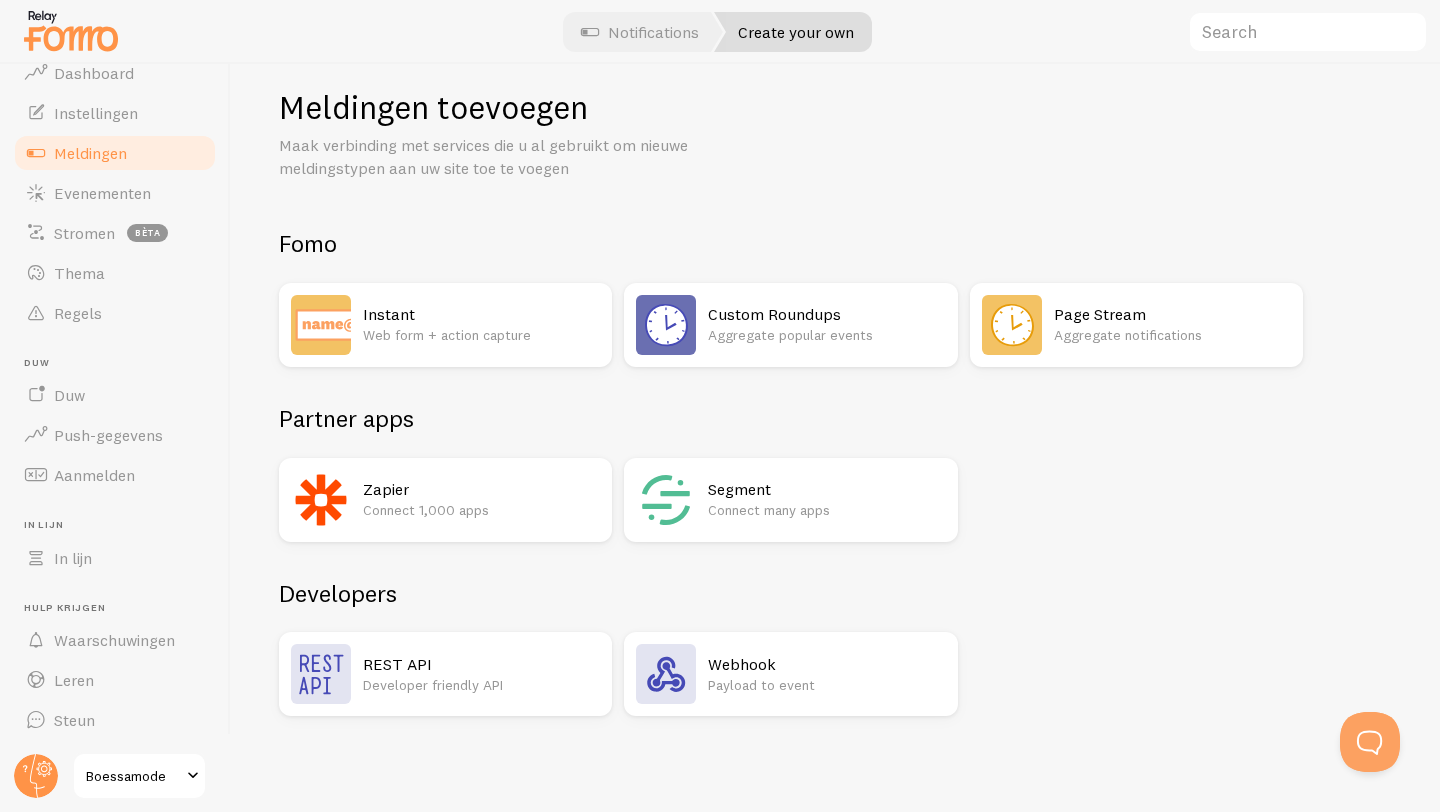 scroll, scrollTop: 0, scrollLeft: 0, axis: both 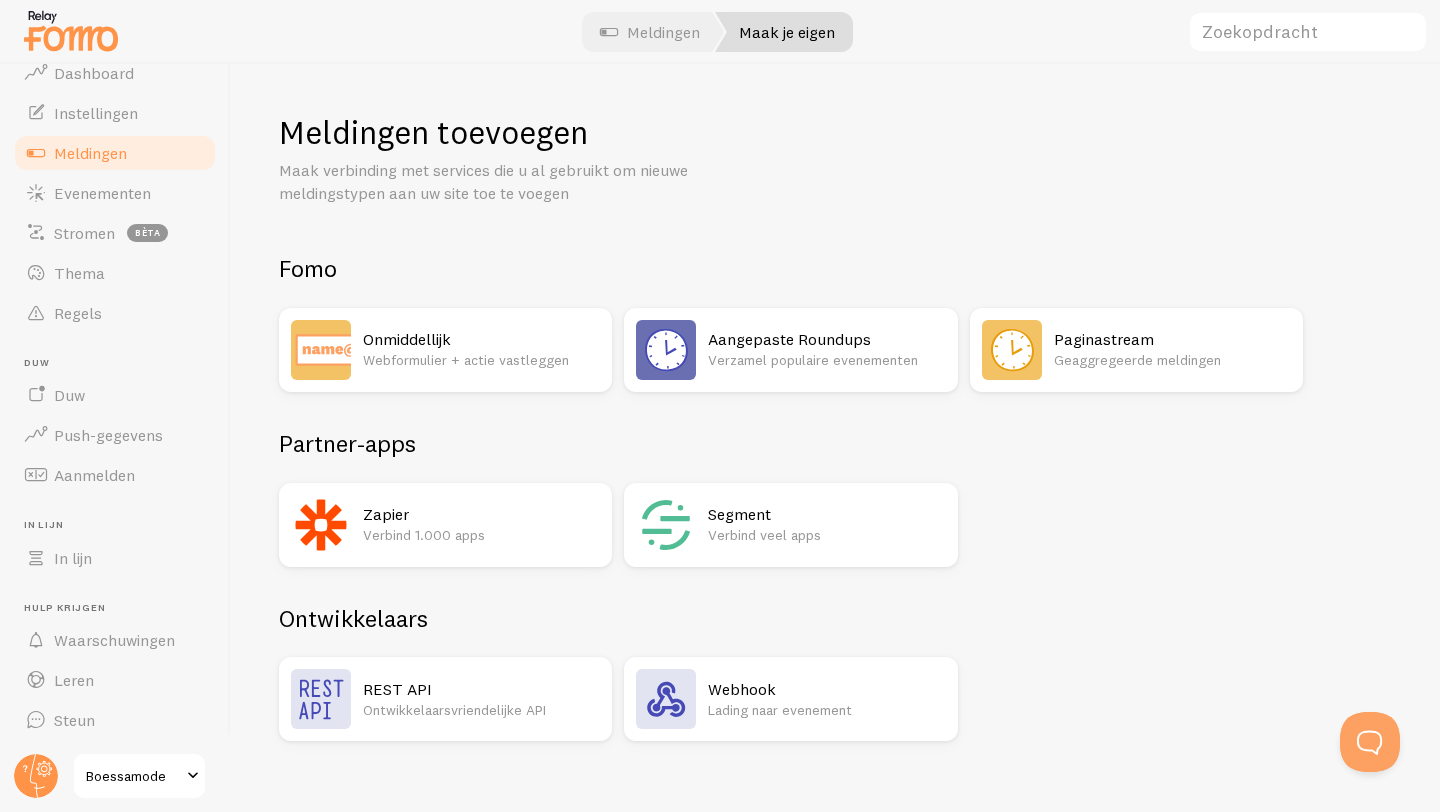 click on "Webformulier + actie vastleggen" at bounding box center (466, 360) 